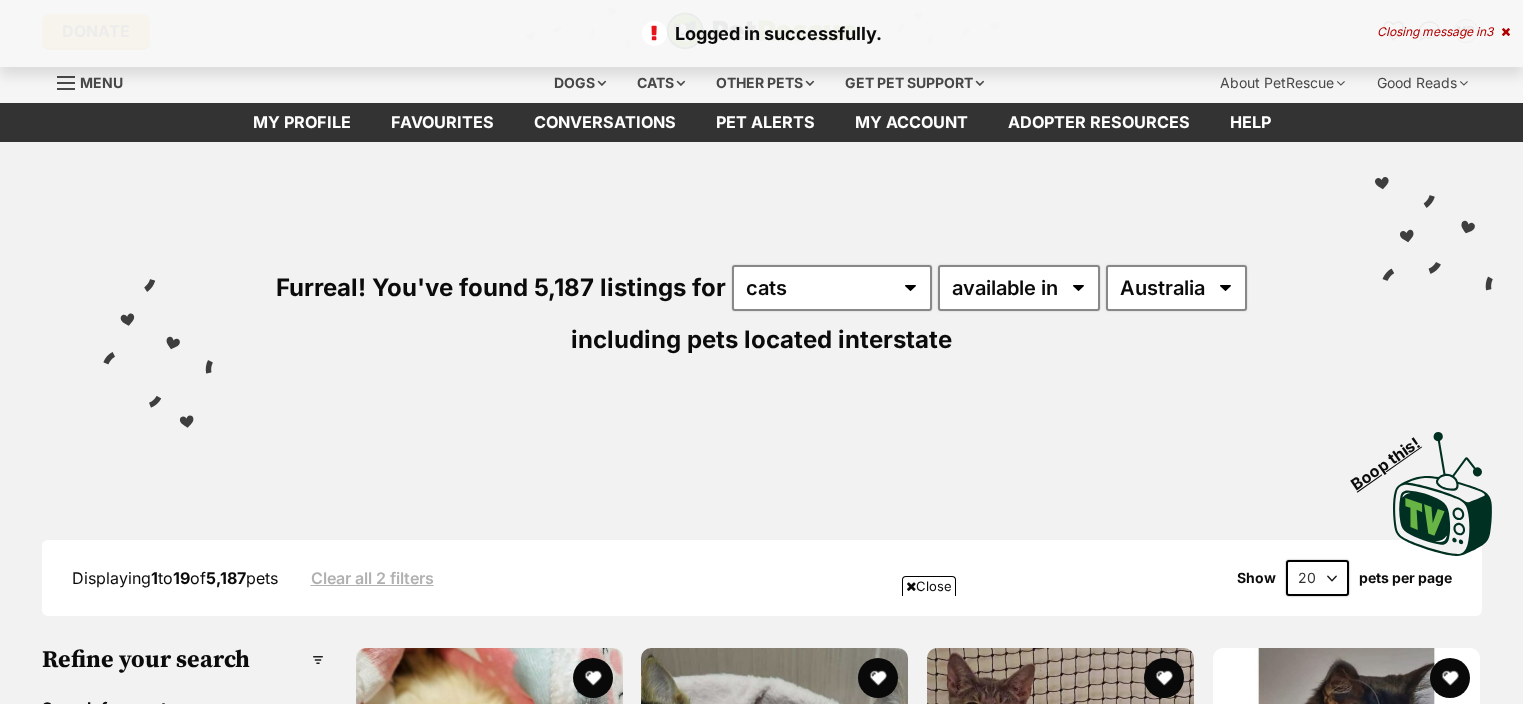 scroll, scrollTop: 393, scrollLeft: 0, axis: vertical 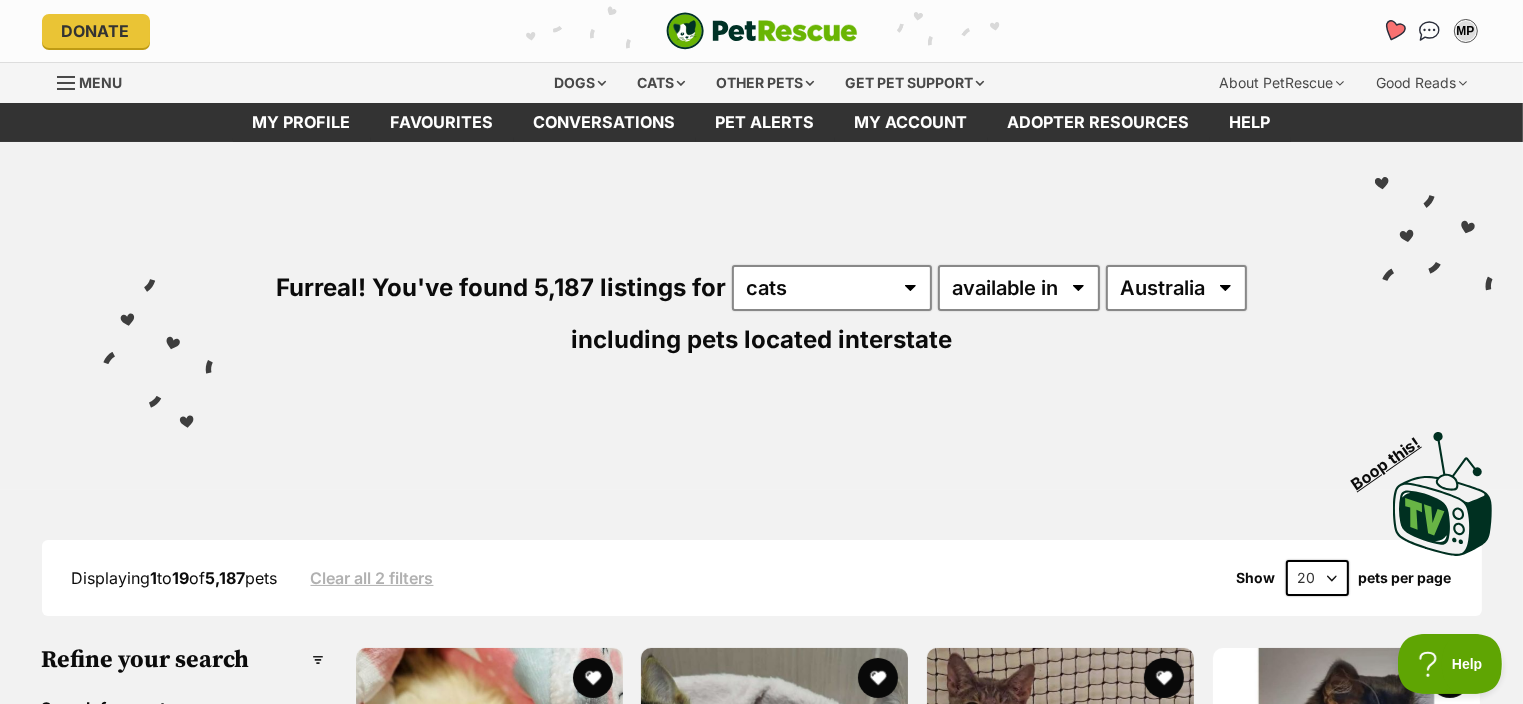 click 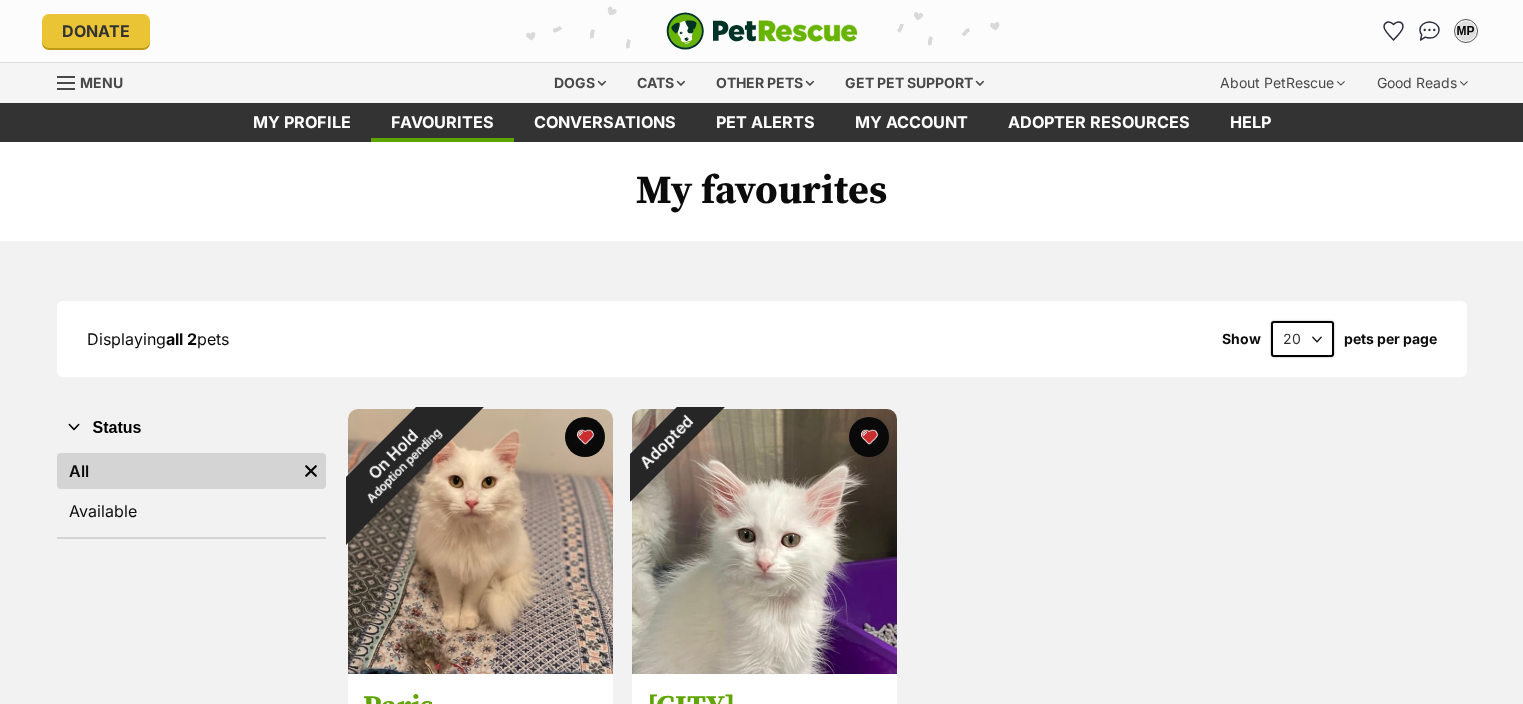 scroll, scrollTop: 0, scrollLeft: 0, axis: both 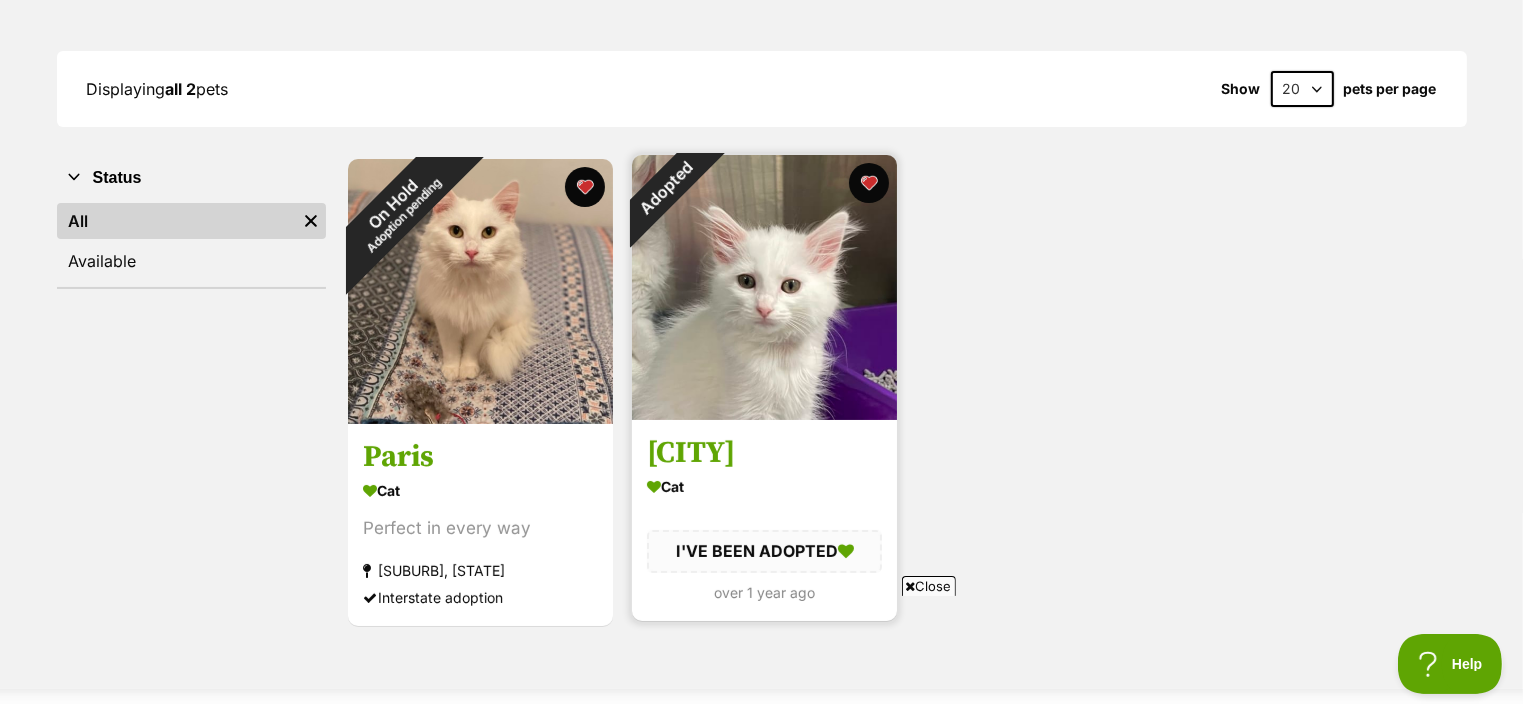 click at bounding box center (764, 287) 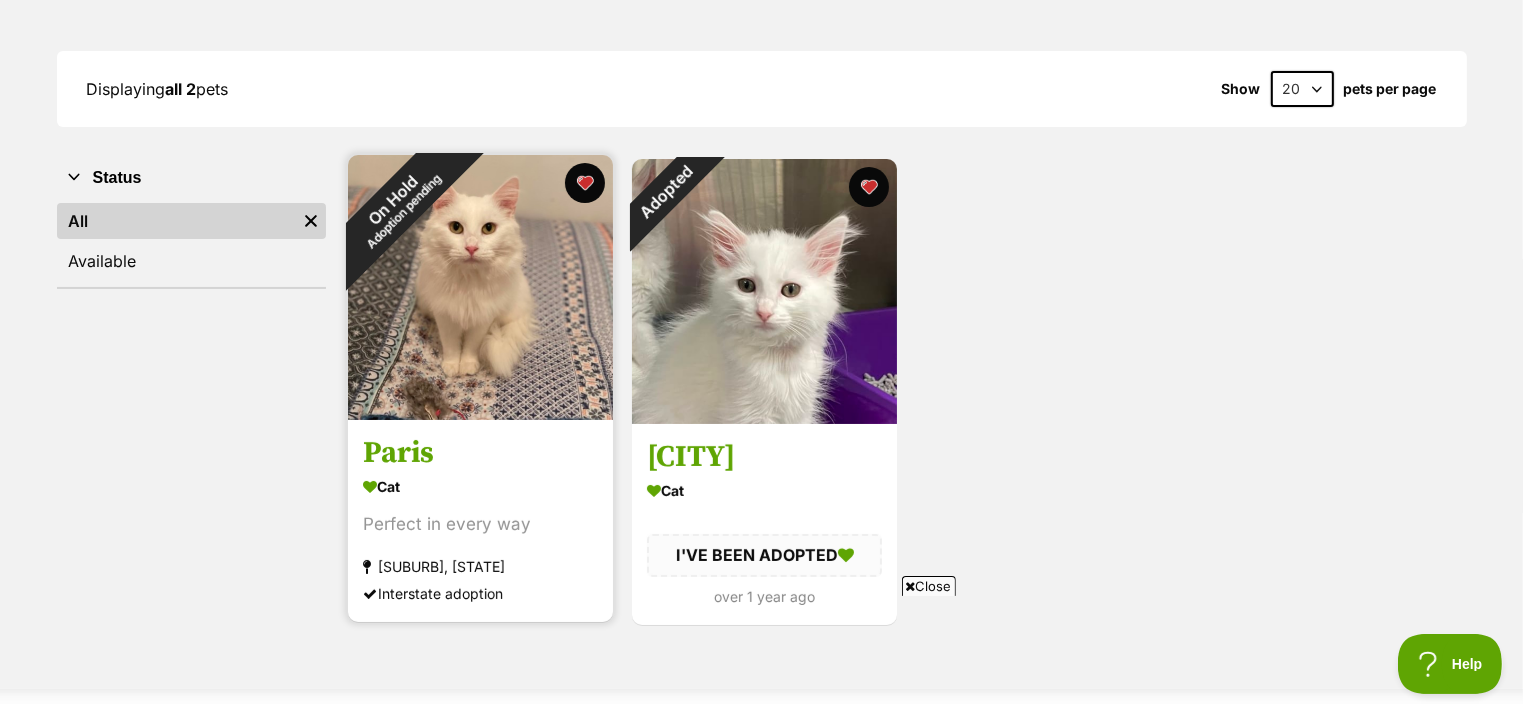 click at bounding box center [480, 287] 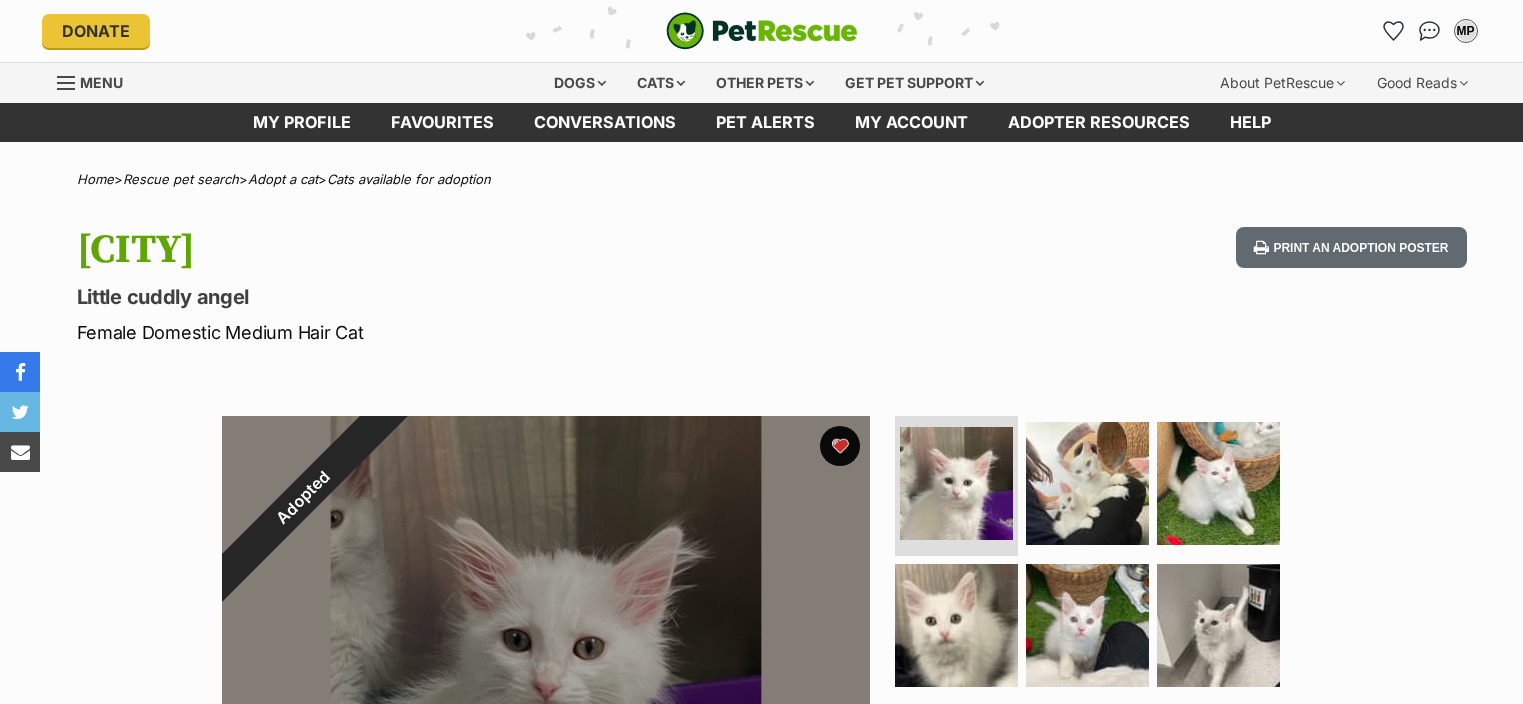 scroll, scrollTop: 0, scrollLeft: 0, axis: both 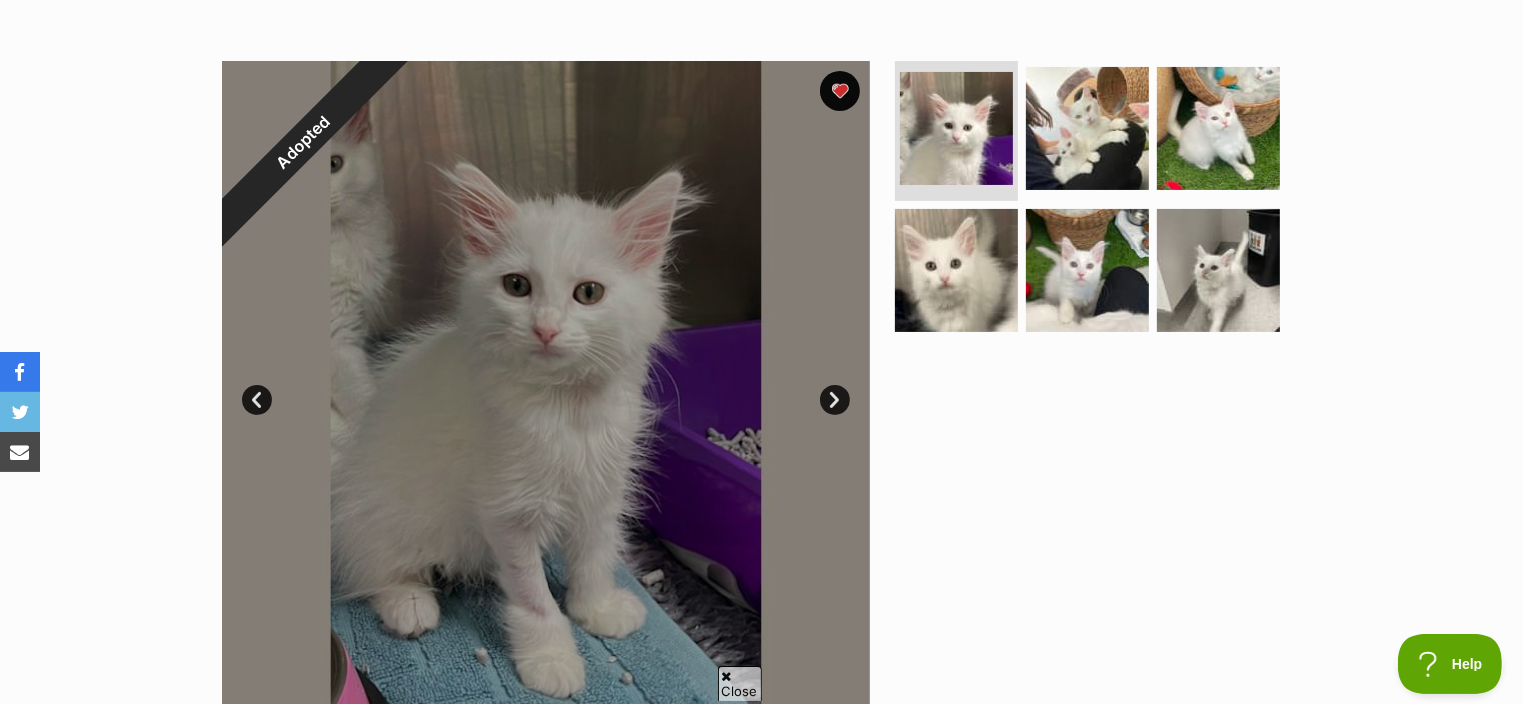 click on "Next" at bounding box center (835, 400) 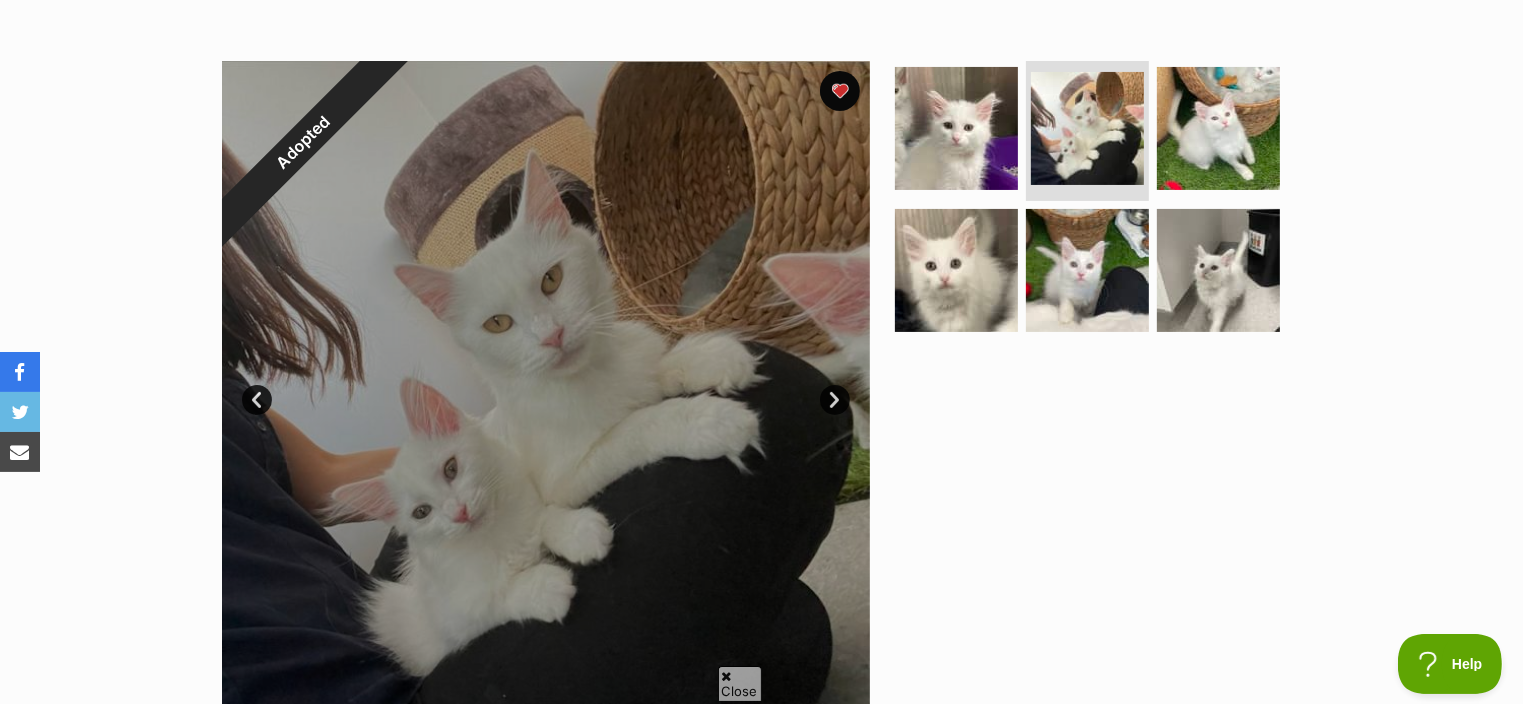 click on "Next" at bounding box center (835, 400) 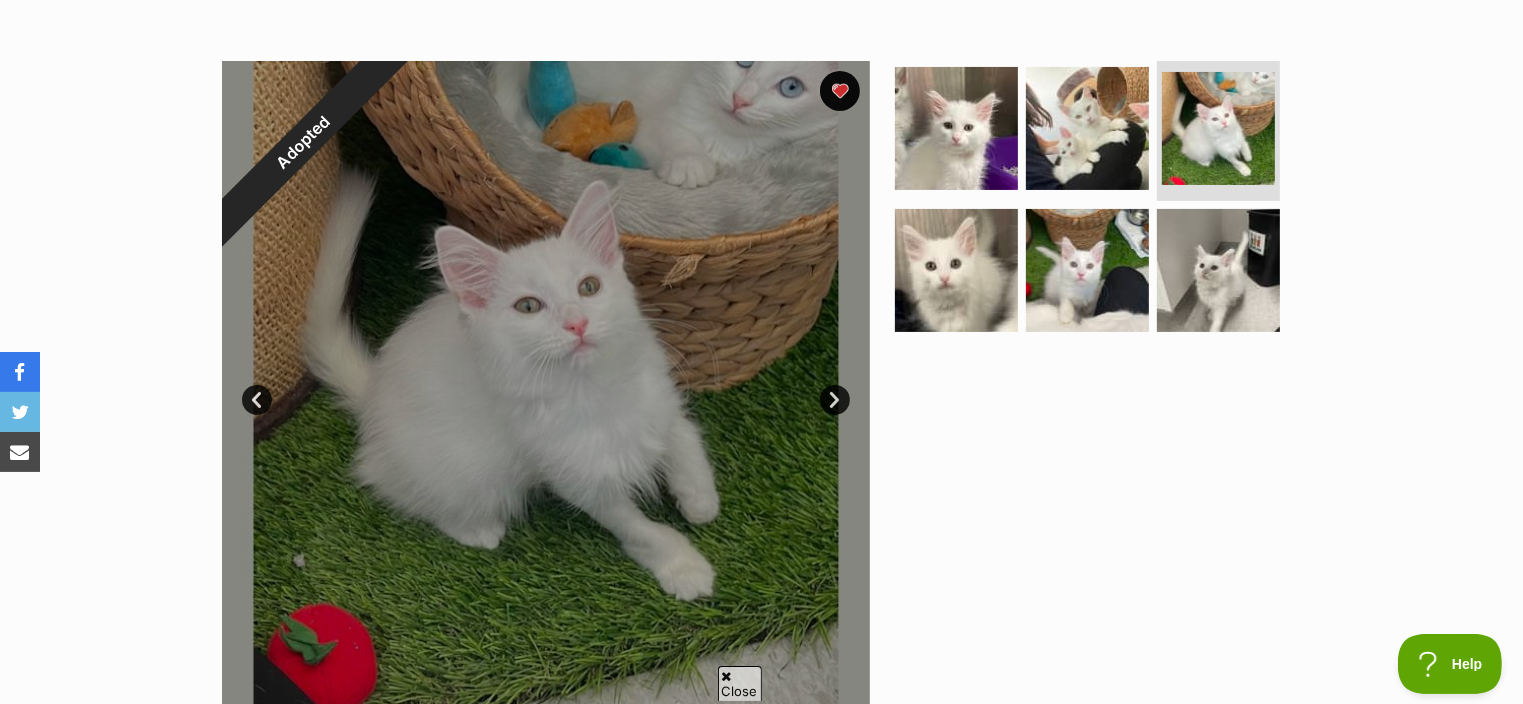 click on "Next" at bounding box center [835, 400] 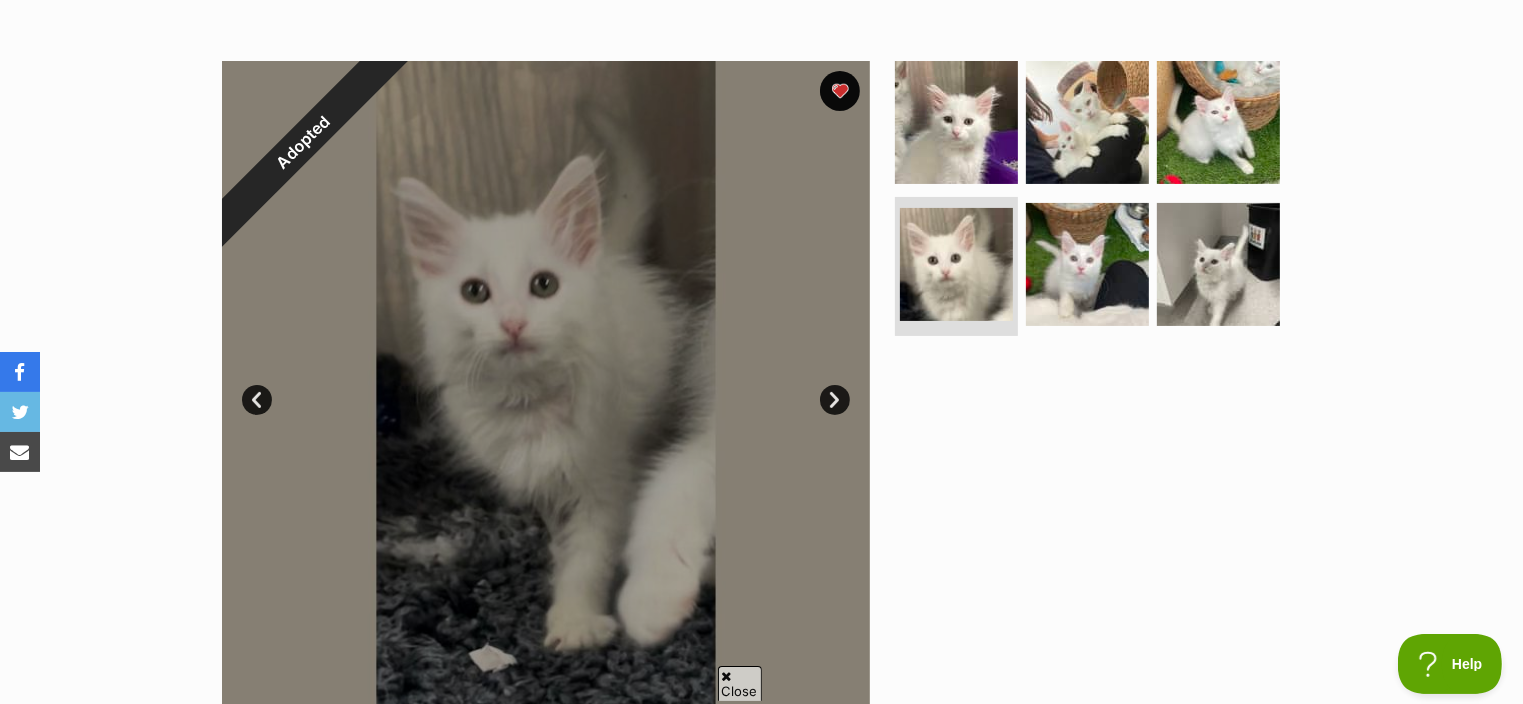 click on "Next" at bounding box center [835, 400] 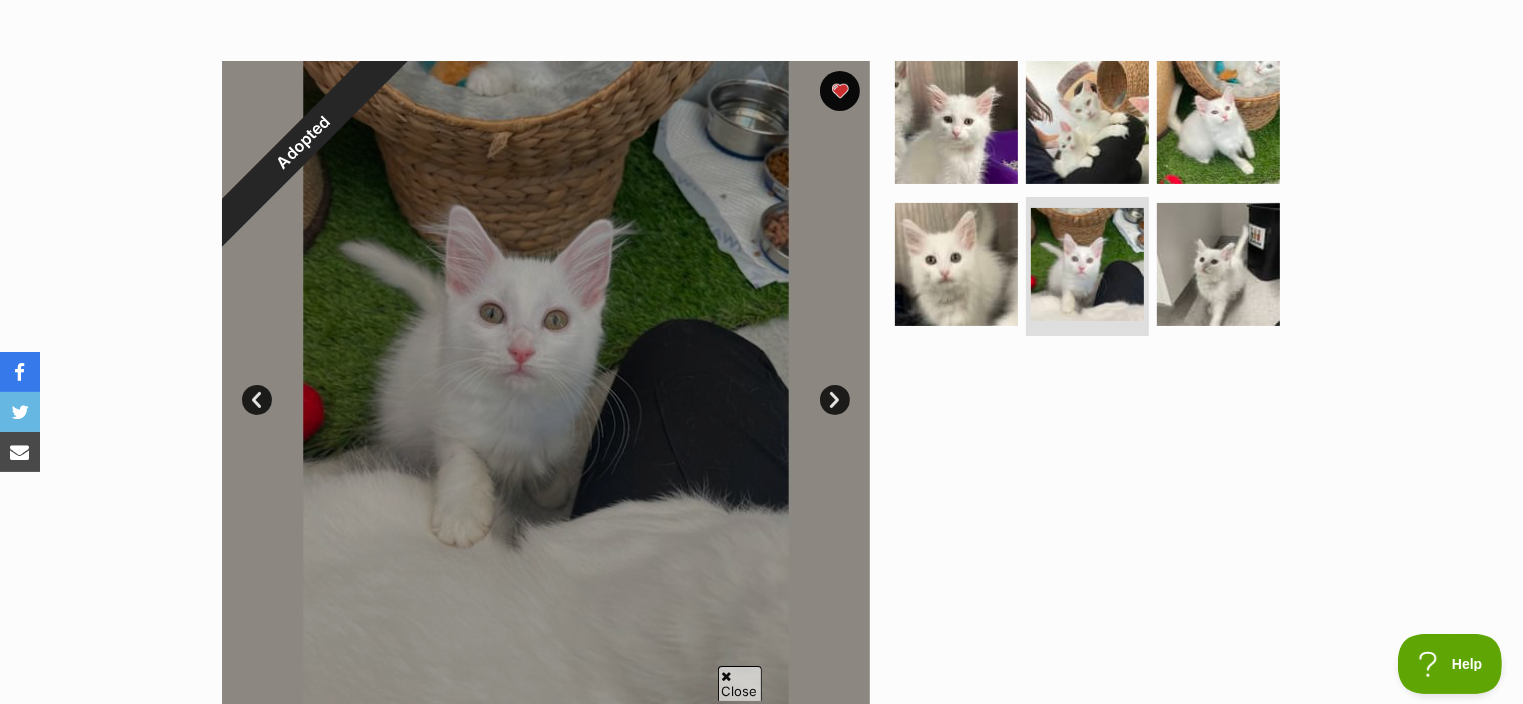 scroll, scrollTop: 0, scrollLeft: 0, axis: both 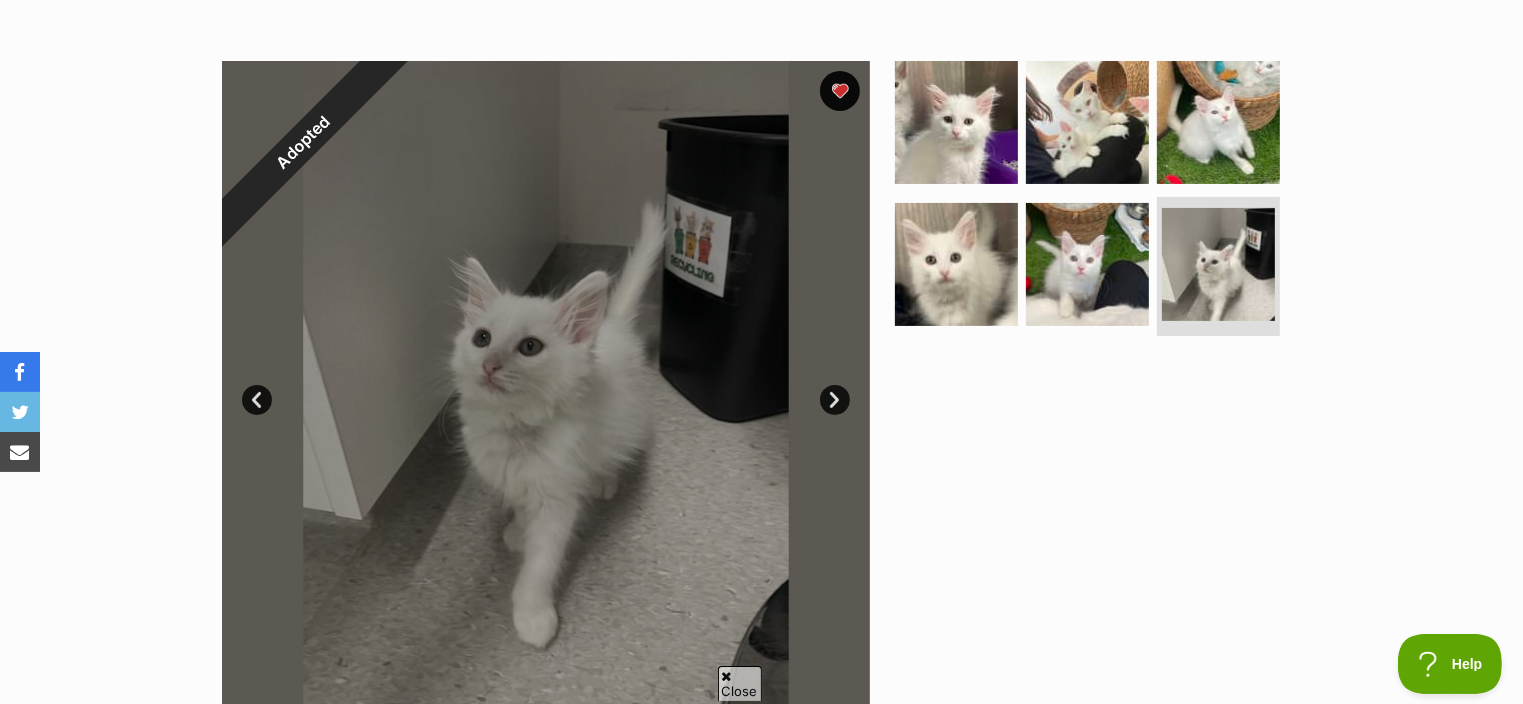 click on "Next" at bounding box center [835, 400] 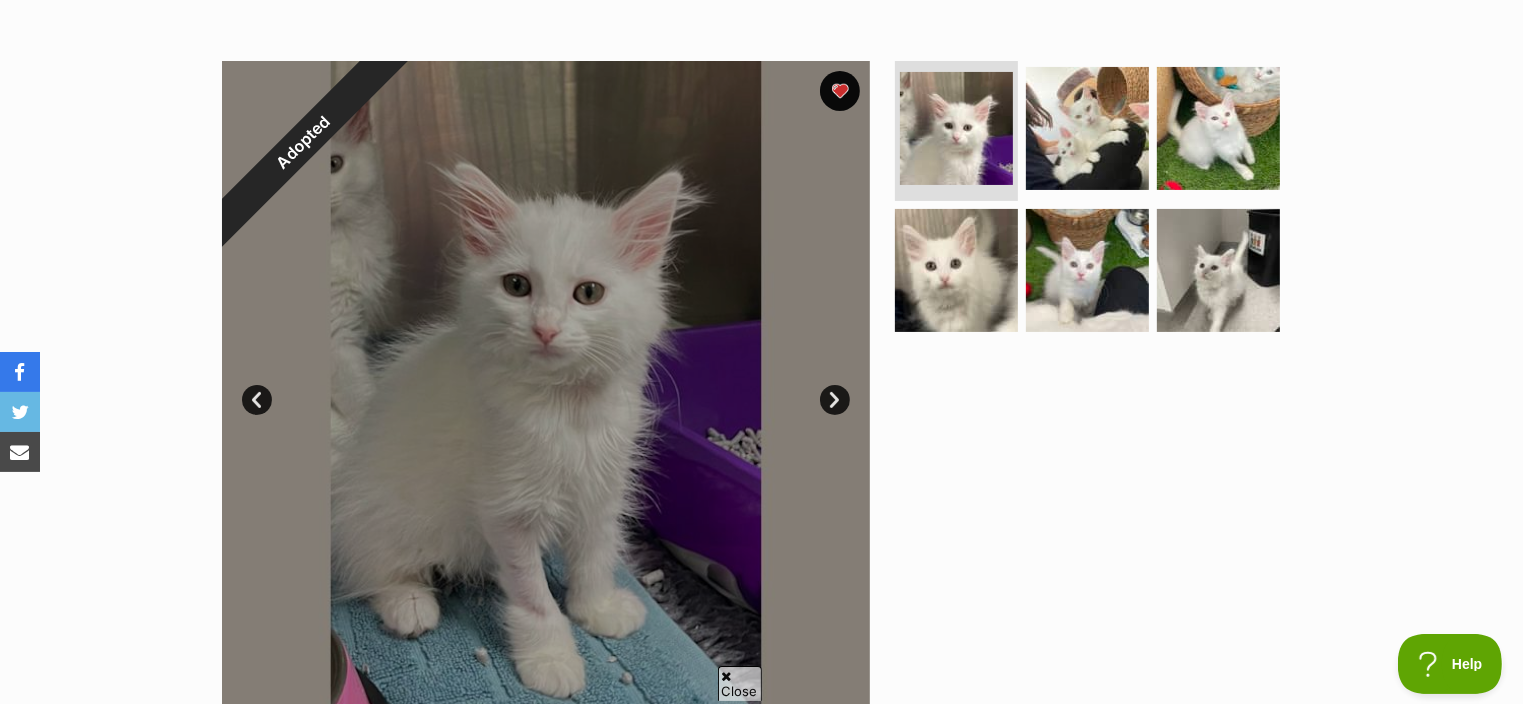 click on "Next" at bounding box center [835, 400] 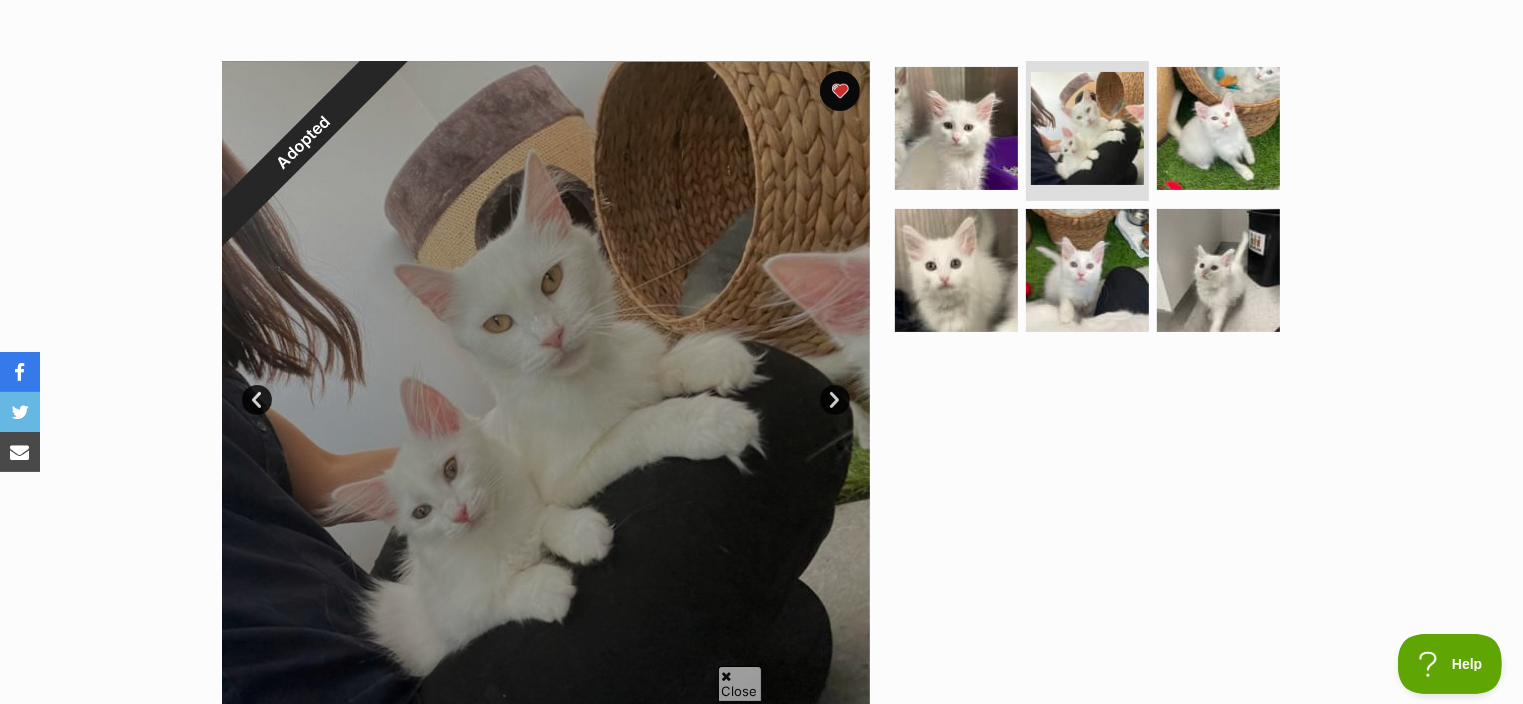 click on "Next" at bounding box center [835, 400] 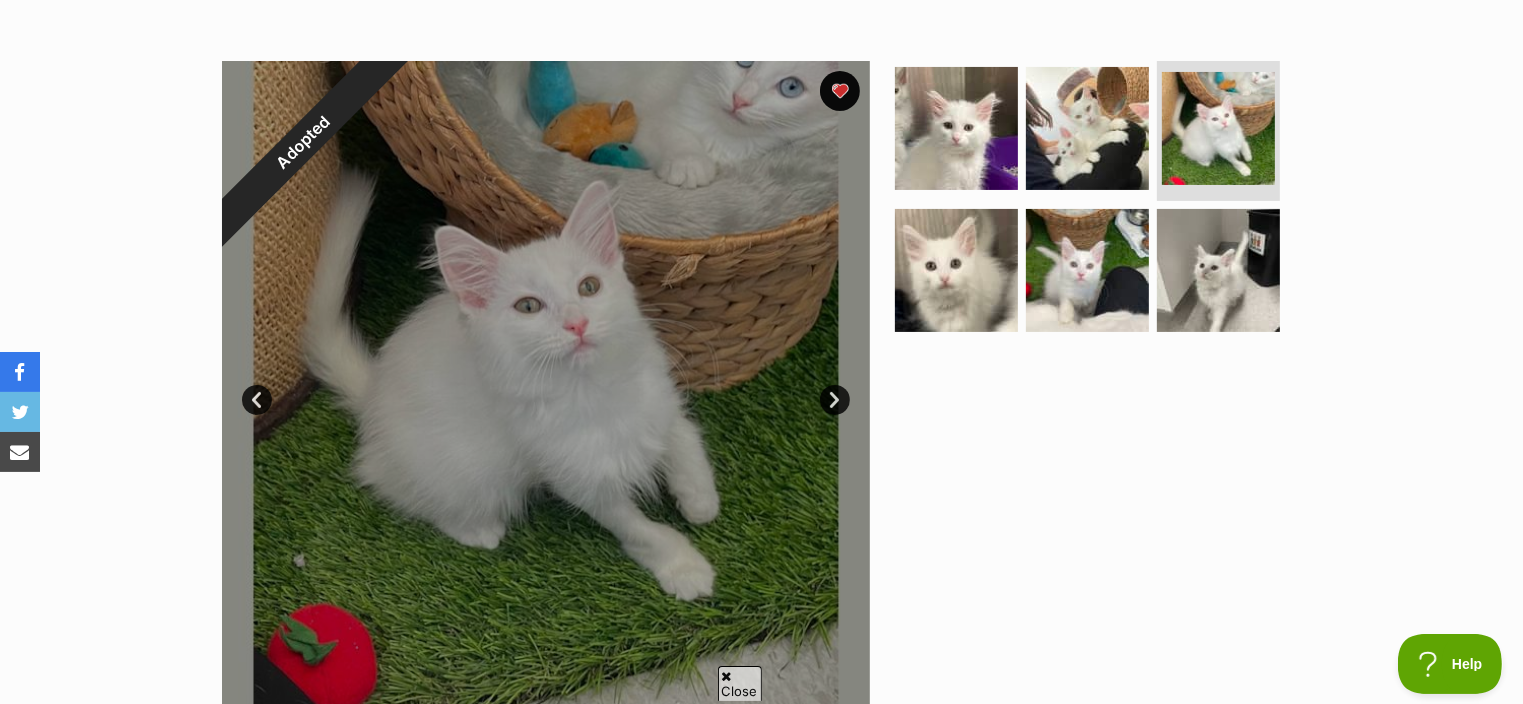 scroll, scrollTop: 0, scrollLeft: 0, axis: both 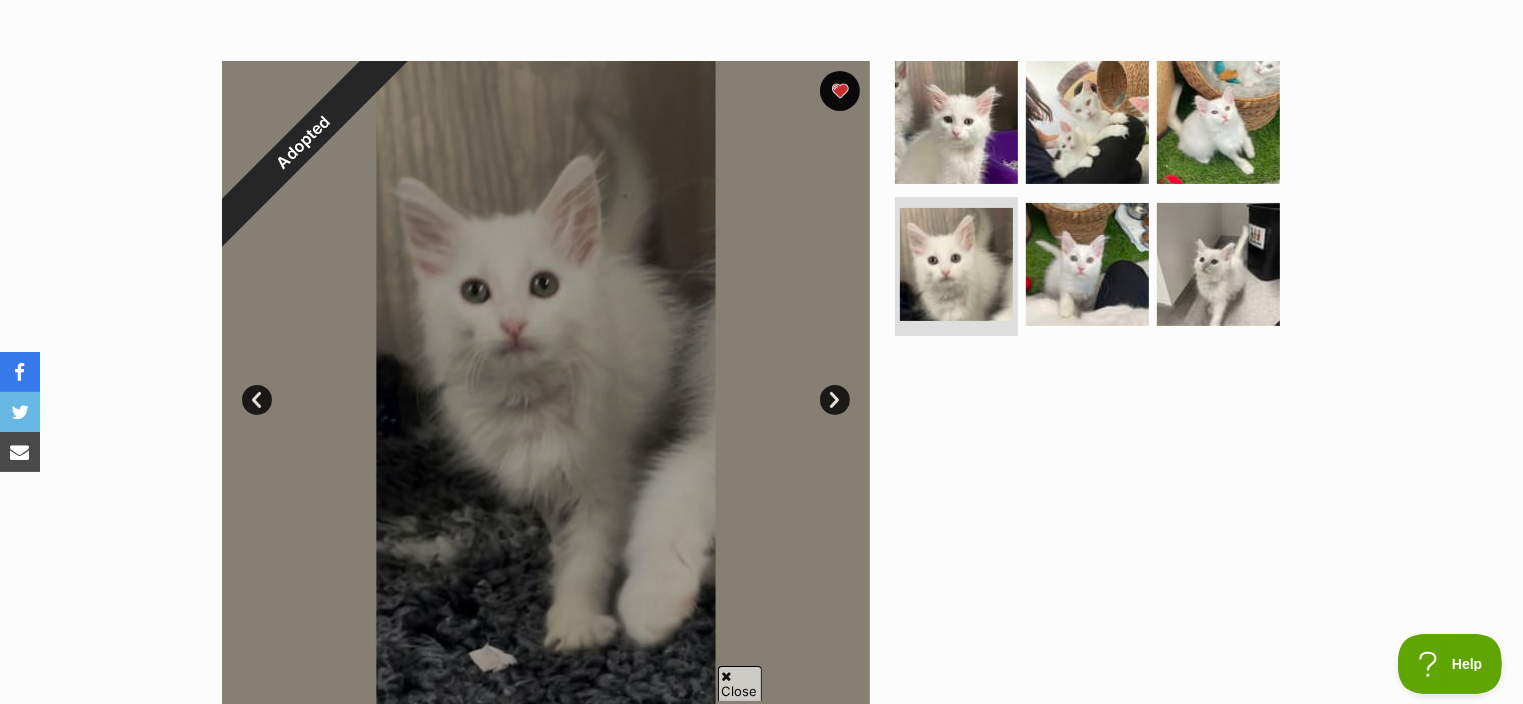 click on "Next" at bounding box center [835, 400] 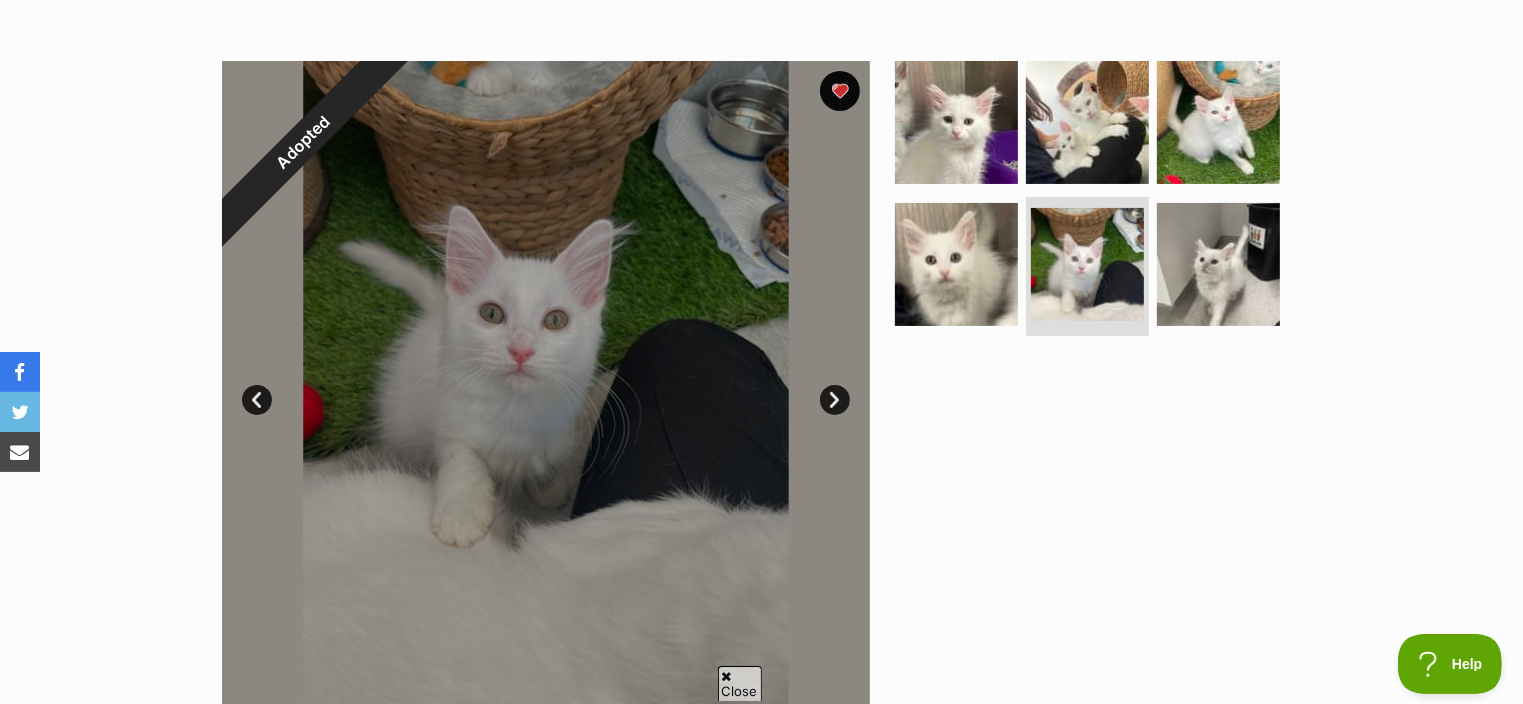 click on "Next" at bounding box center (835, 400) 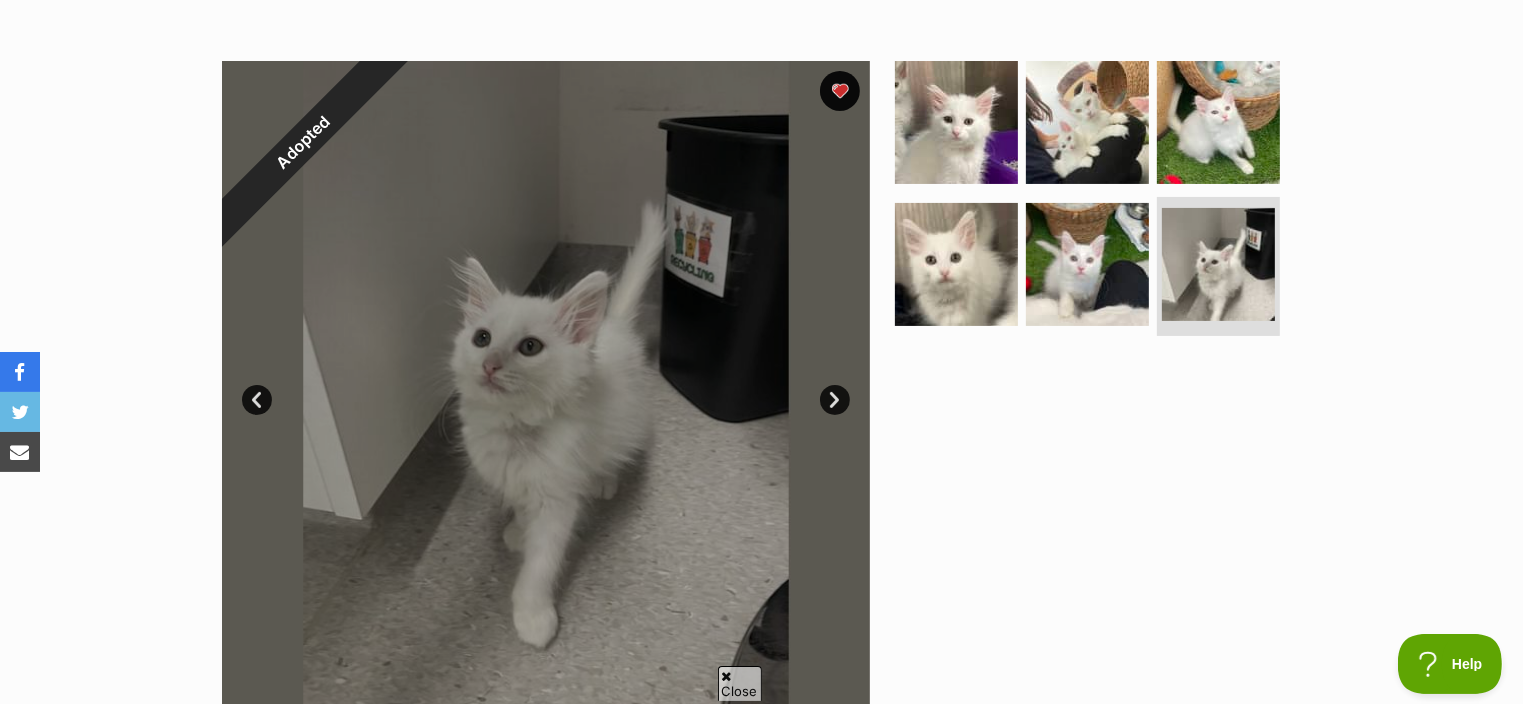 click on "Next" at bounding box center [835, 400] 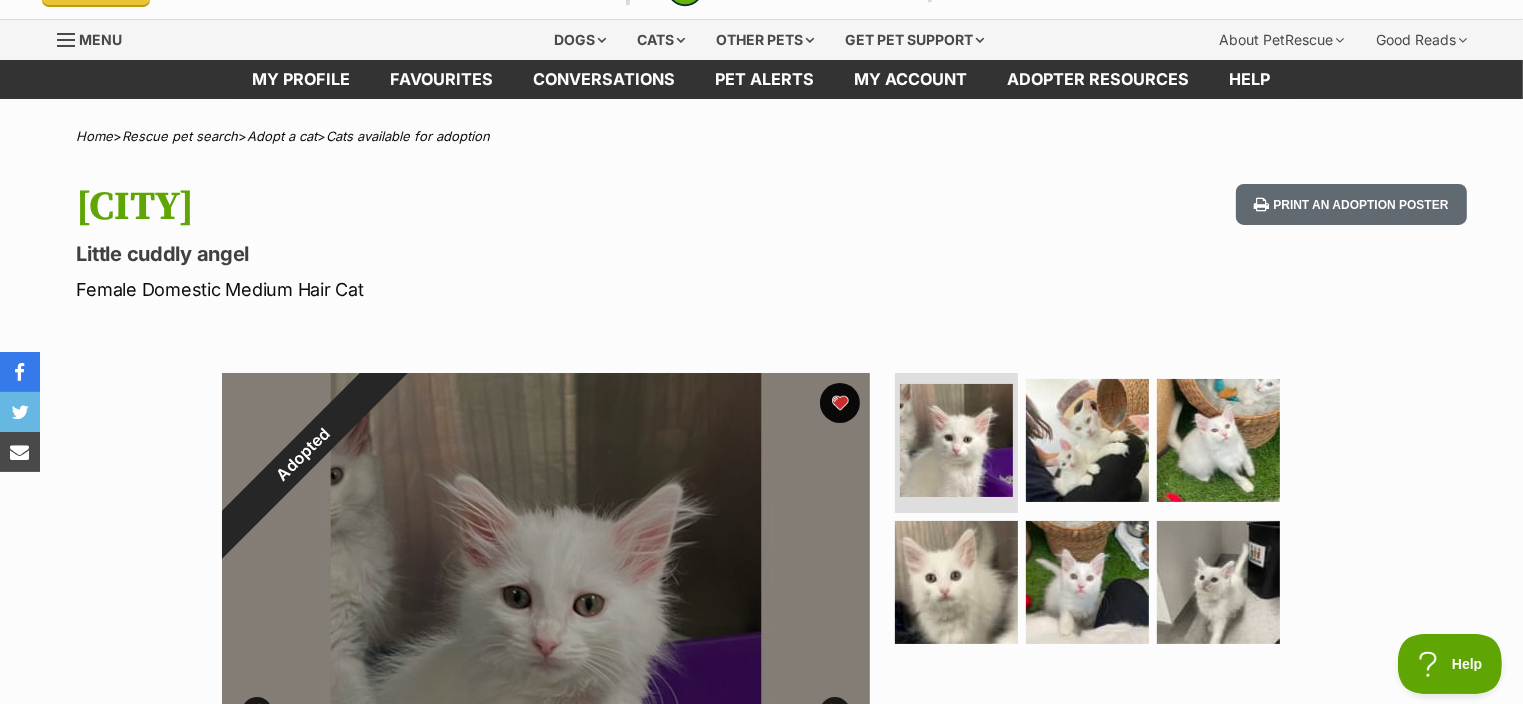 scroll, scrollTop: 0, scrollLeft: 0, axis: both 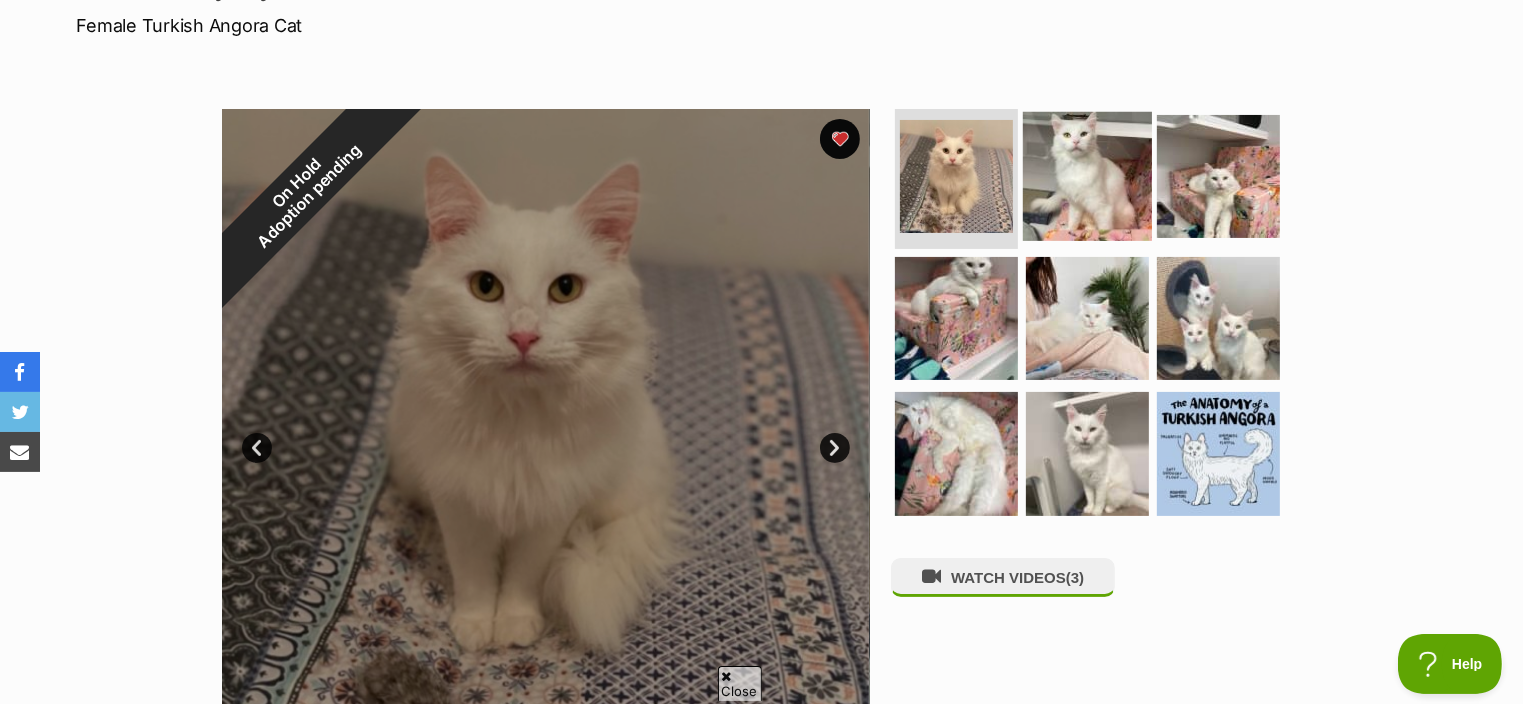 click at bounding box center (1087, 176) 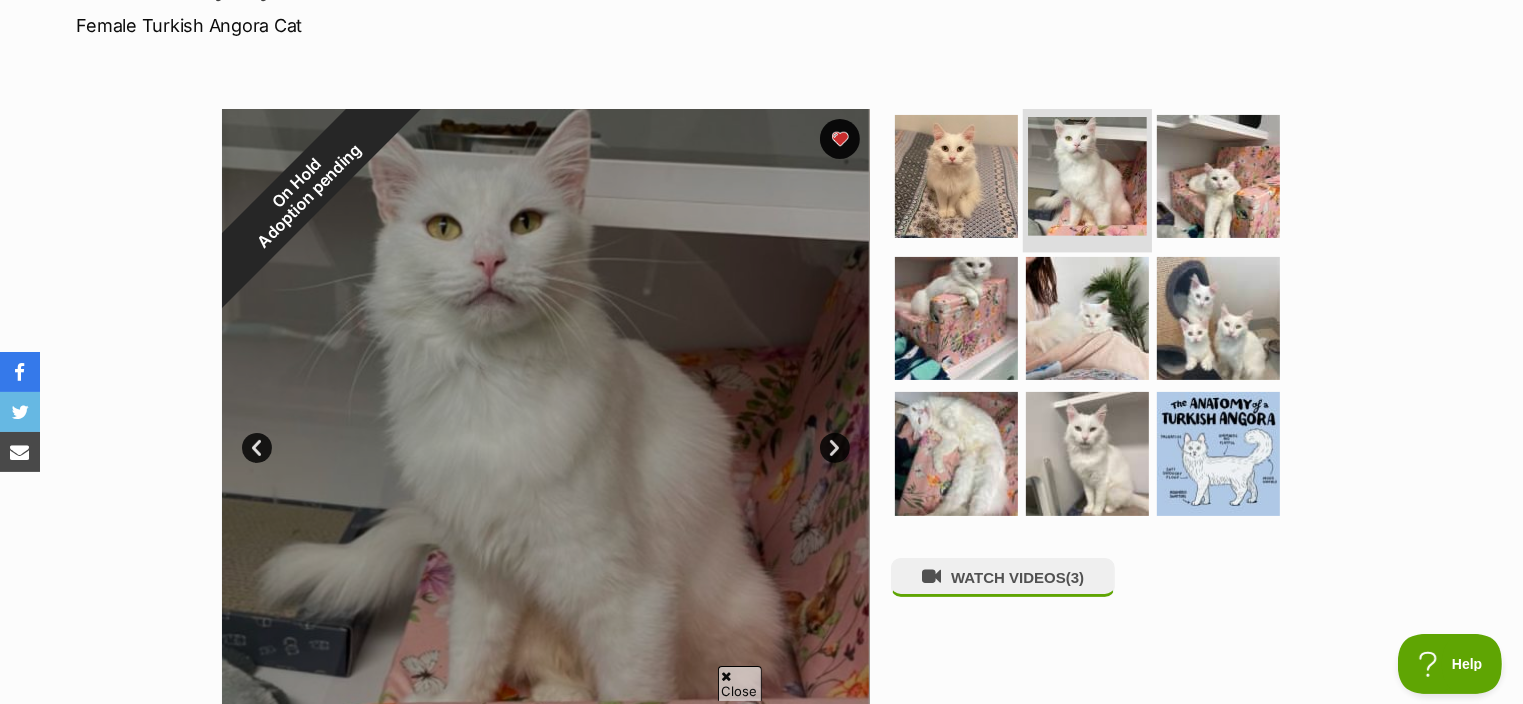 scroll, scrollTop: 0, scrollLeft: 0, axis: both 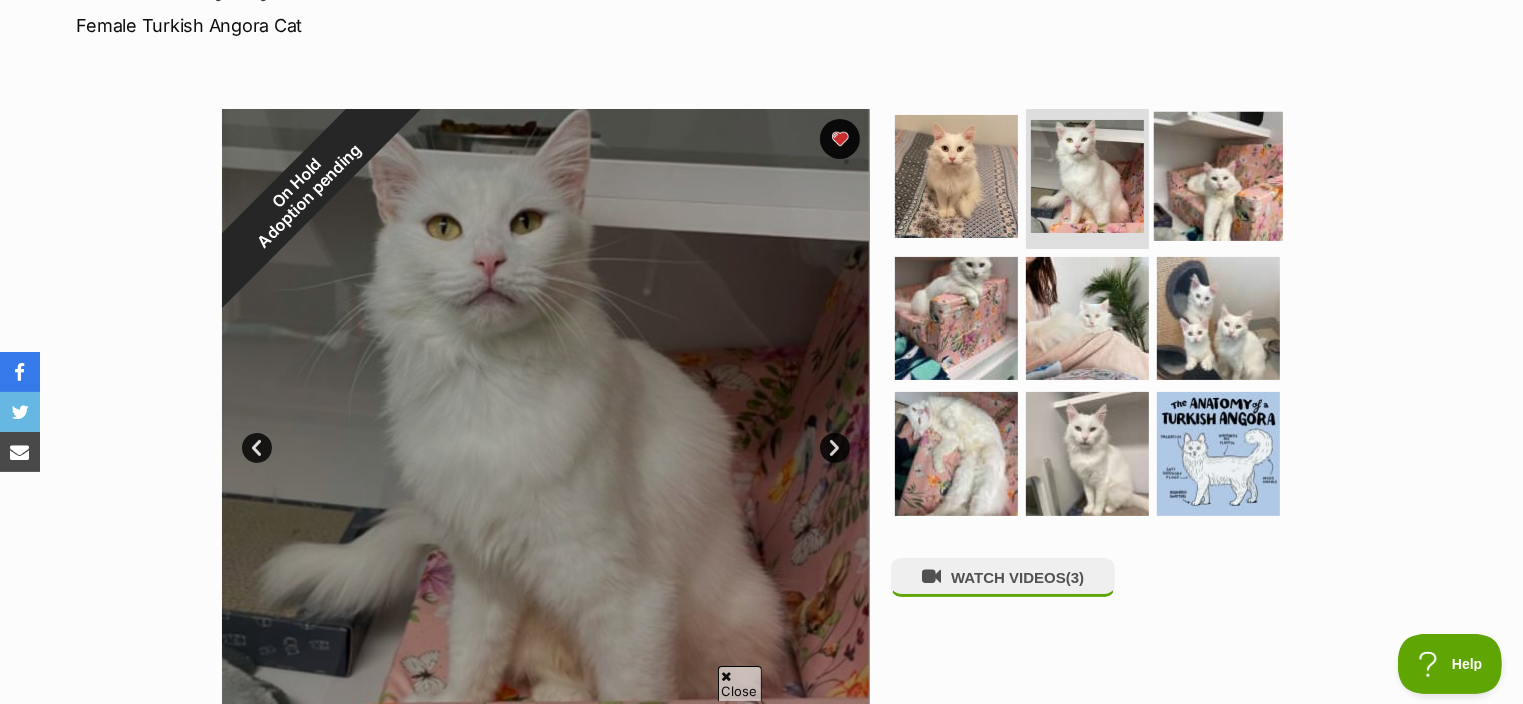 click at bounding box center (1218, 176) 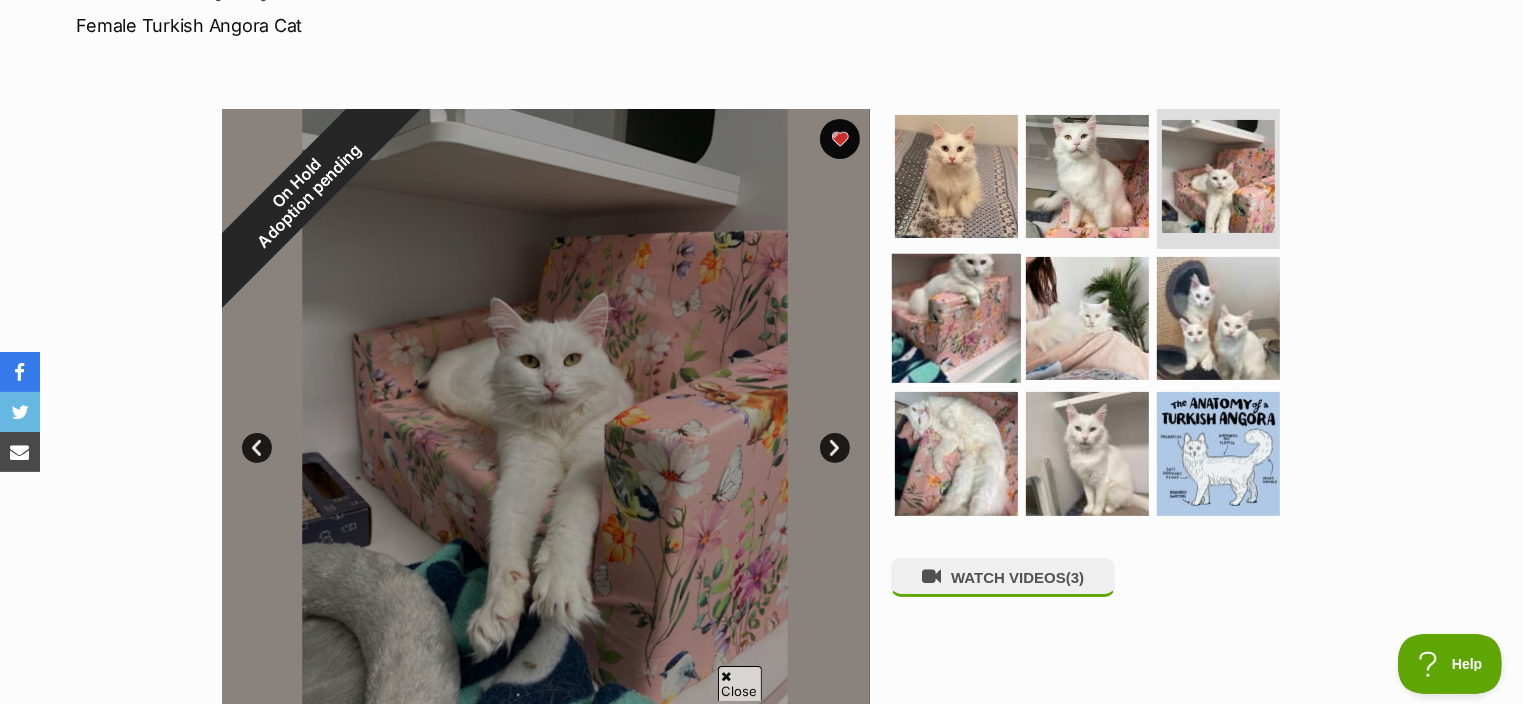 click at bounding box center (956, 317) 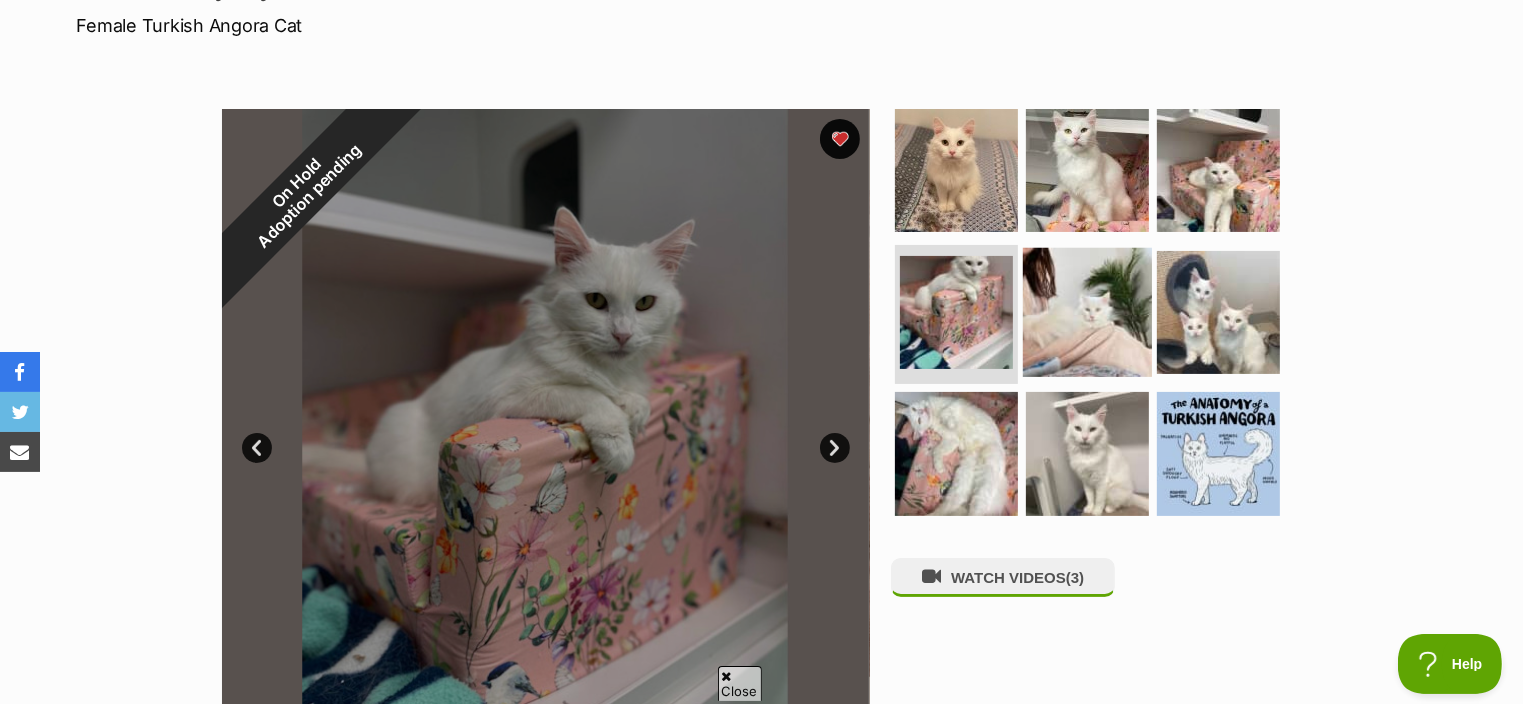 click at bounding box center [1087, 311] 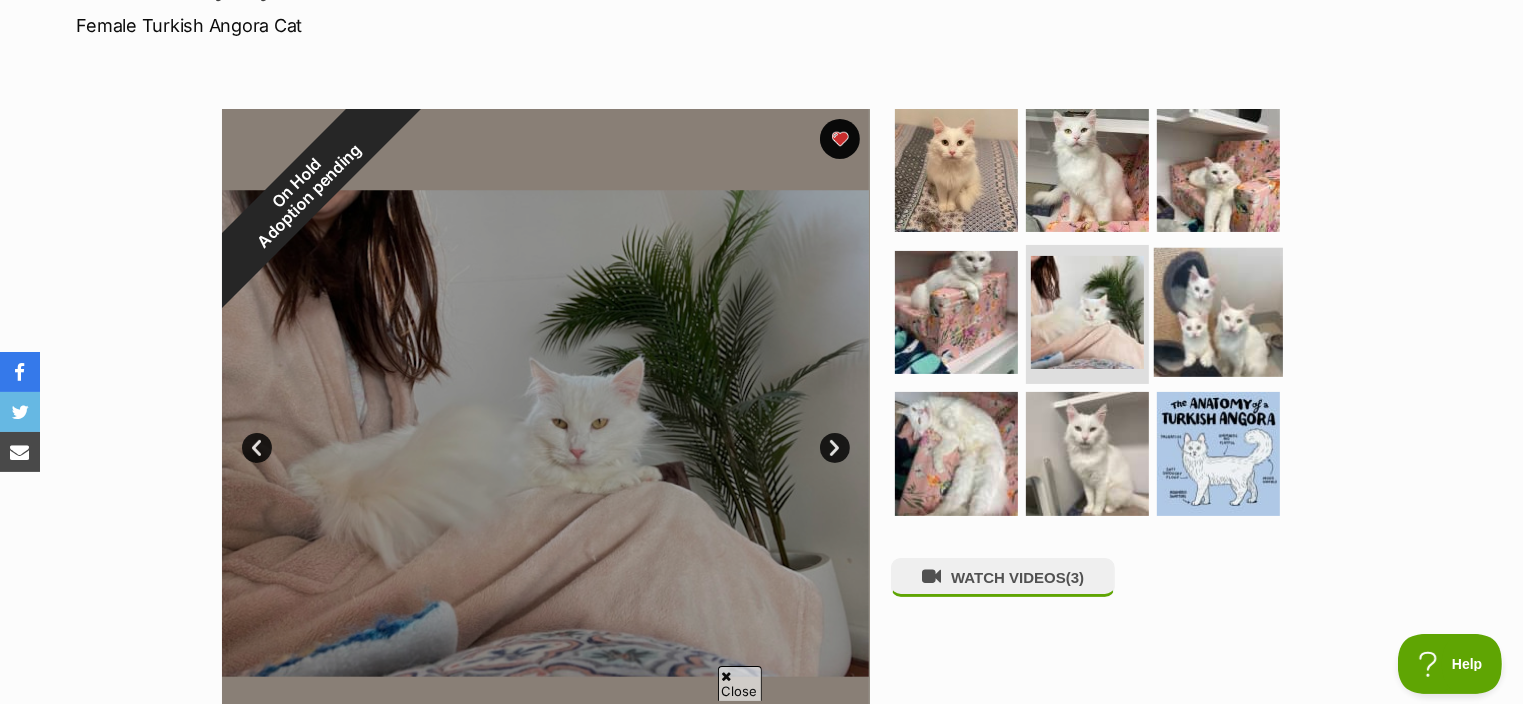 click at bounding box center (1218, 311) 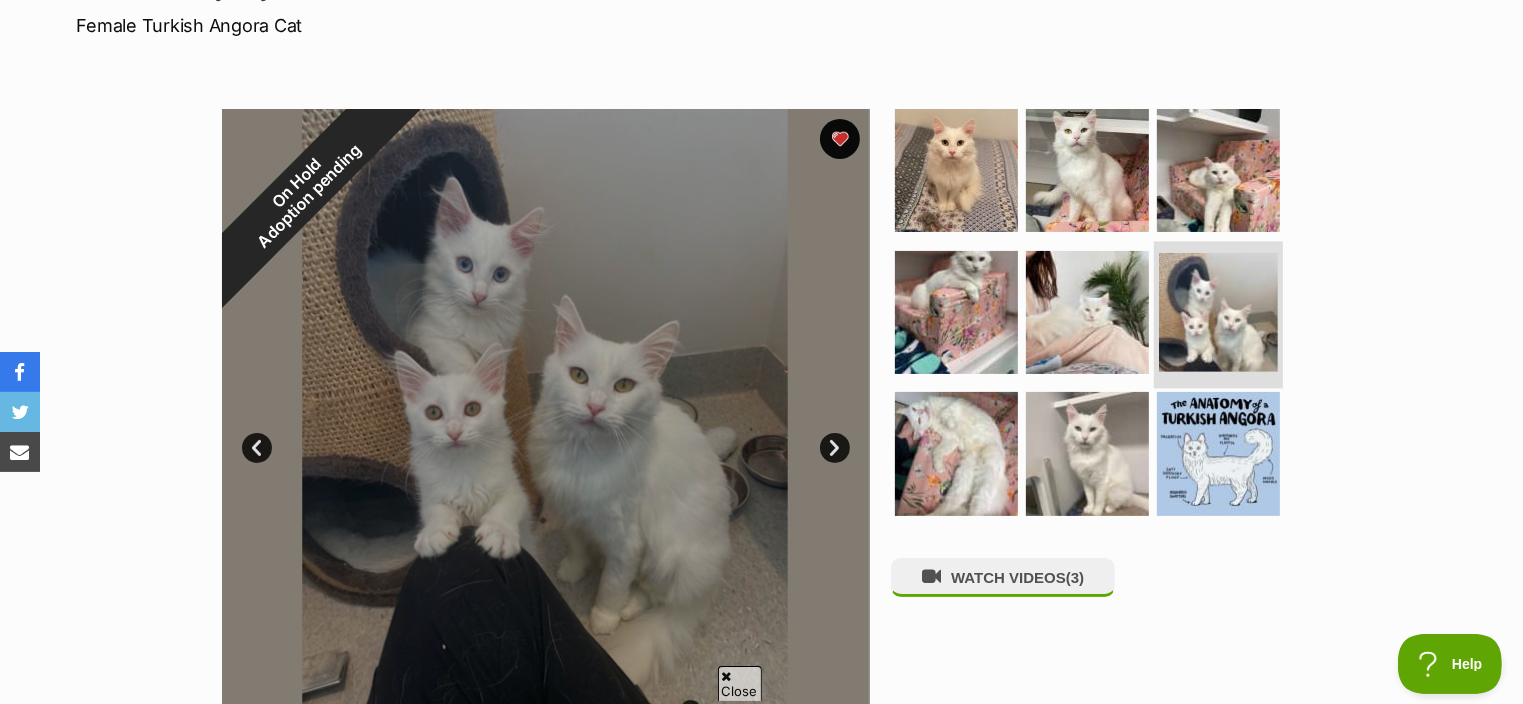 scroll, scrollTop: 0, scrollLeft: 0, axis: both 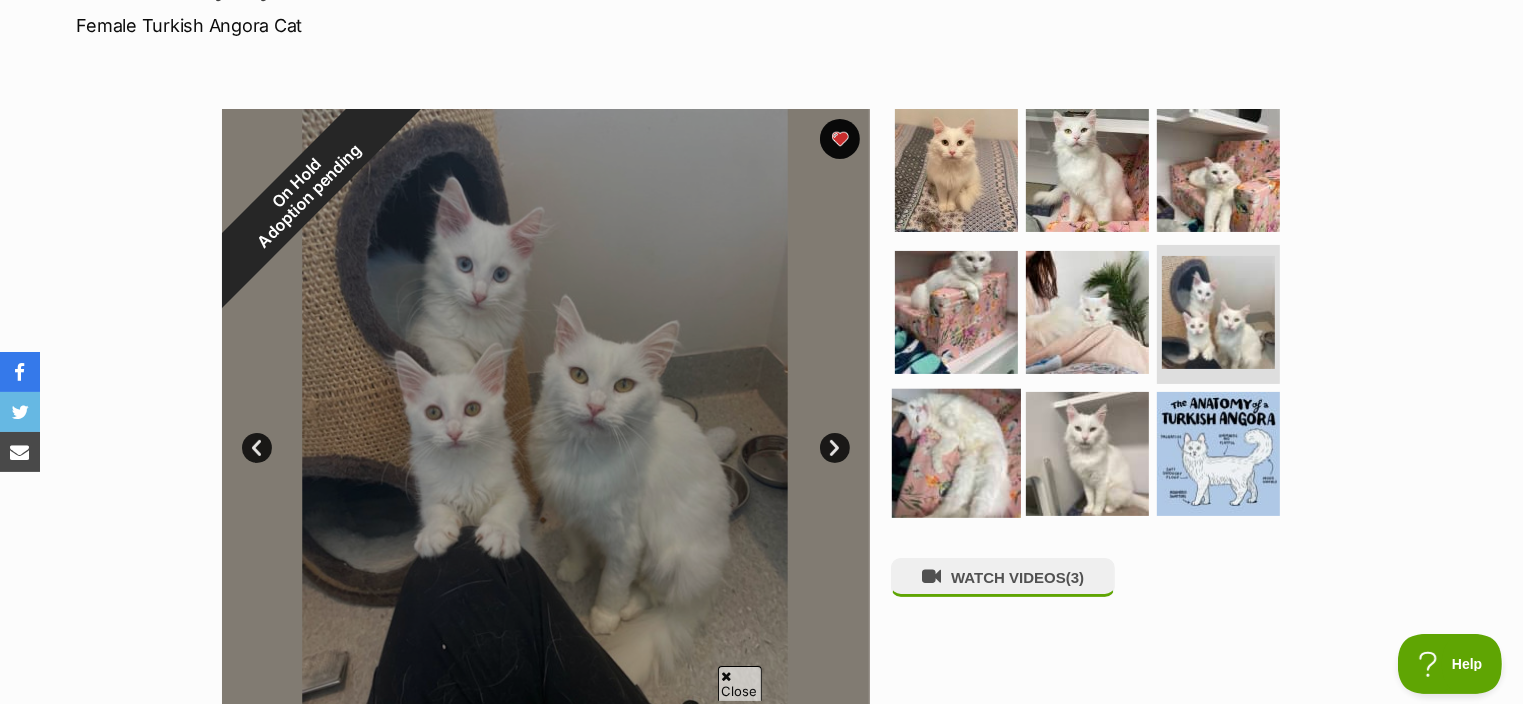 click at bounding box center (956, 453) 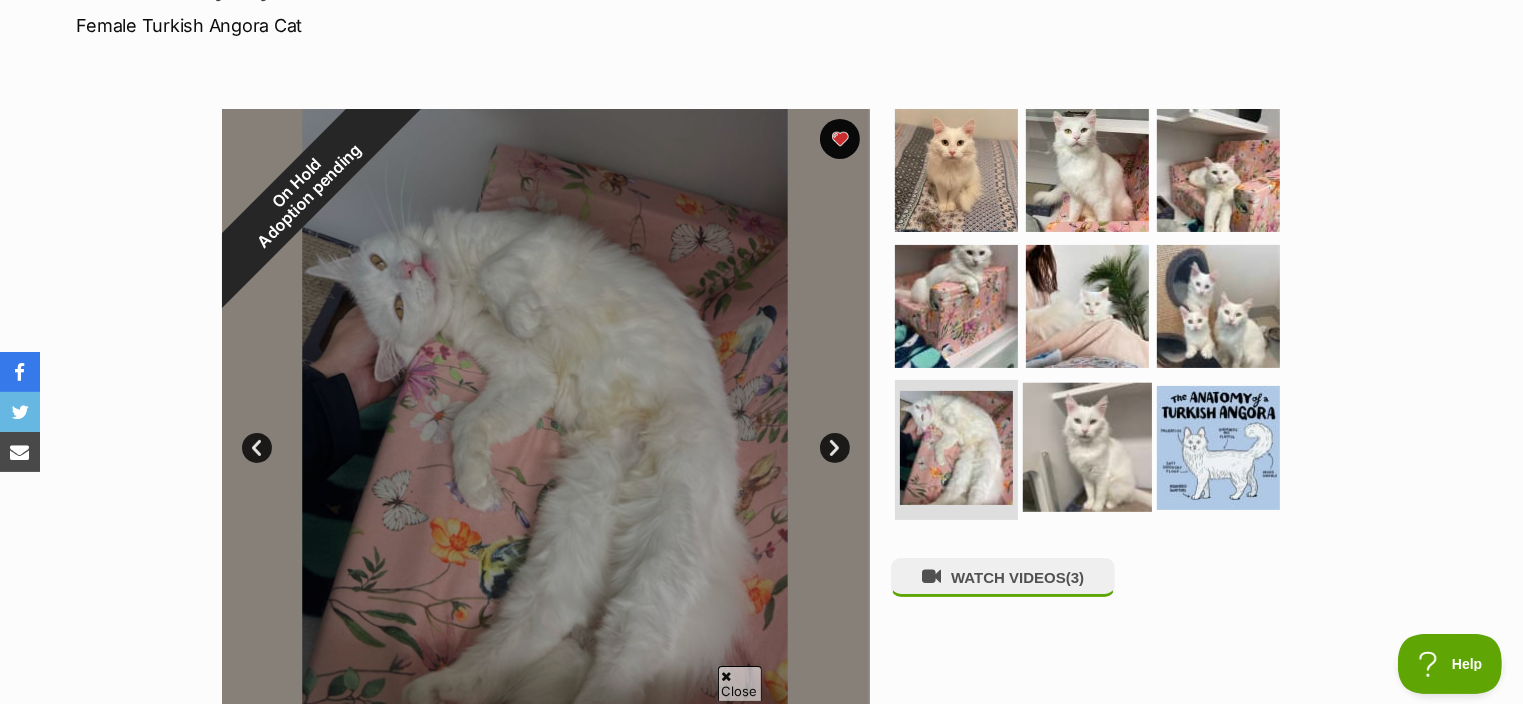 click at bounding box center [1087, 447] 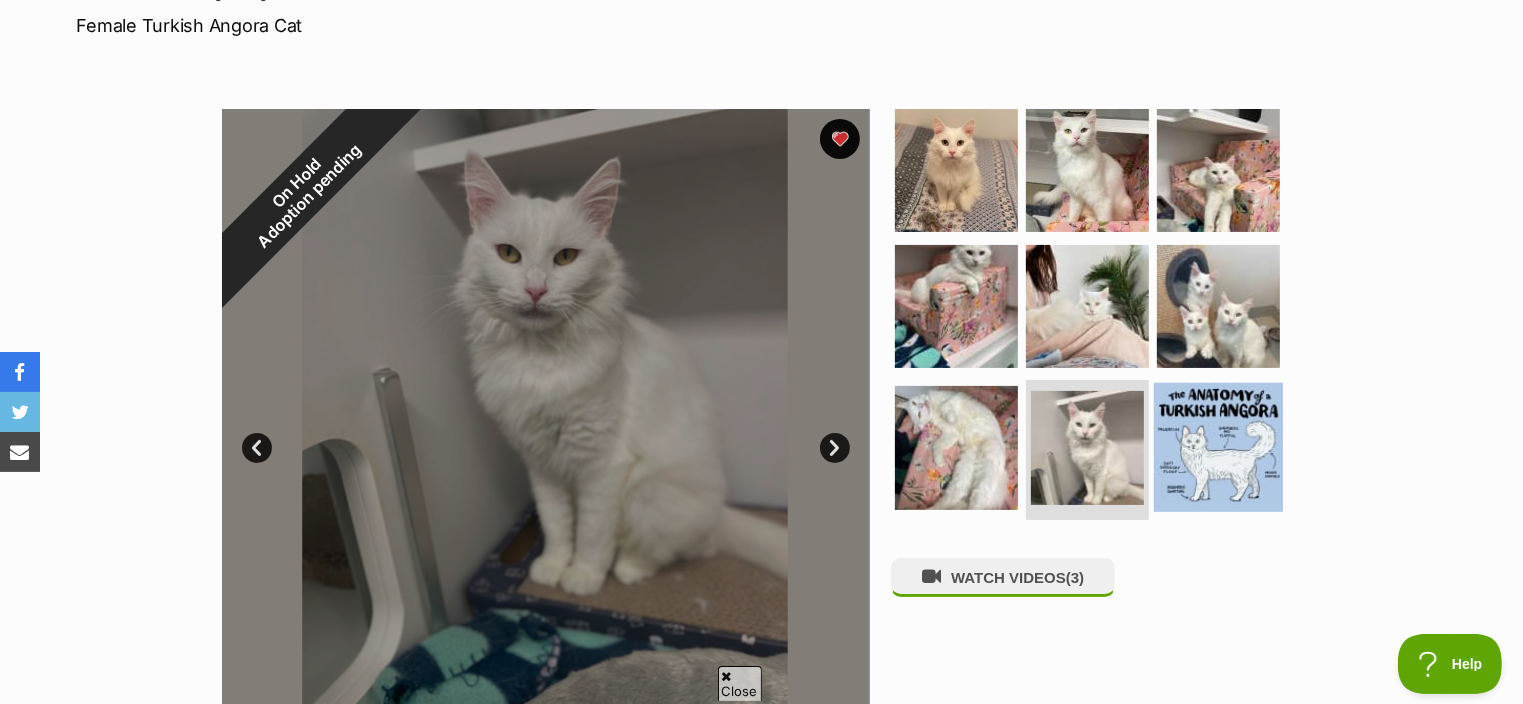 click at bounding box center [1218, 447] 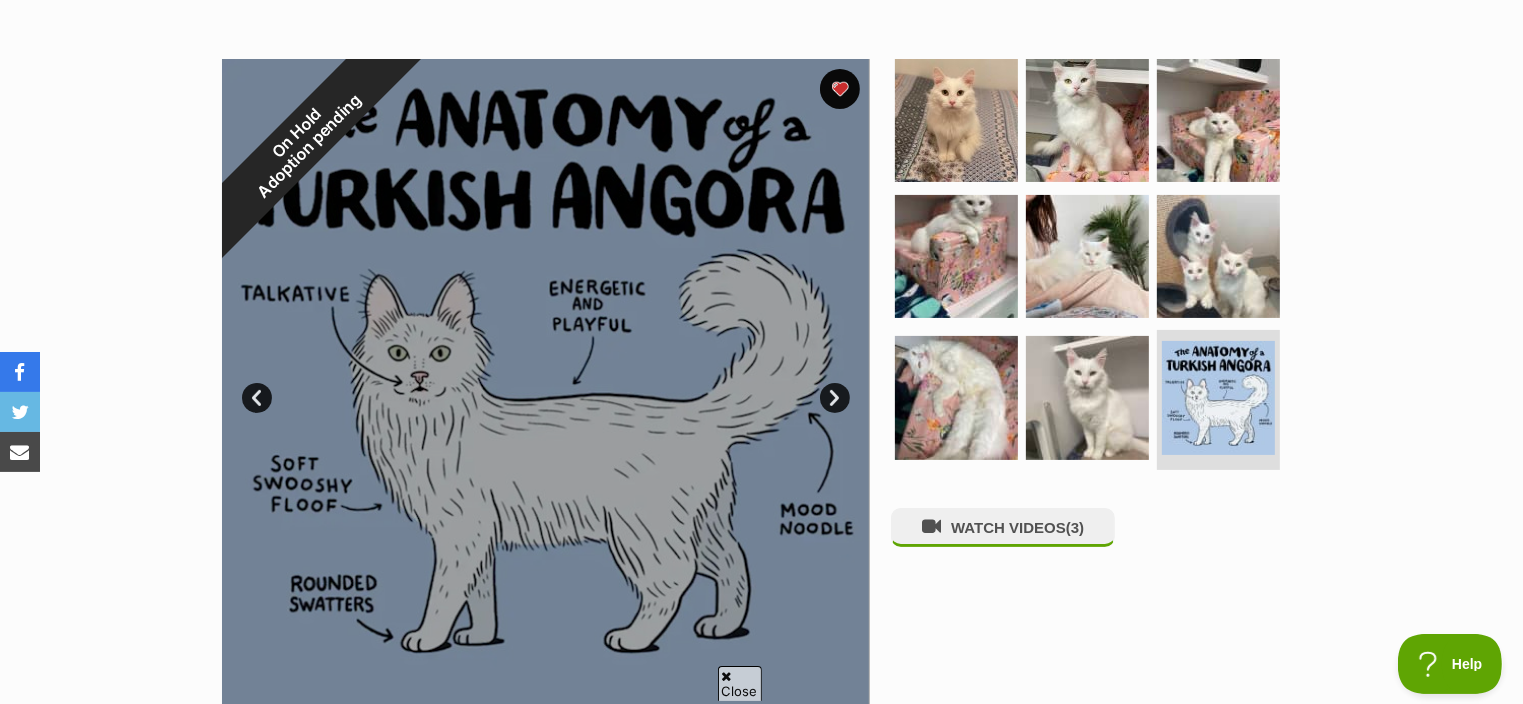 scroll, scrollTop: 0, scrollLeft: 0, axis: both 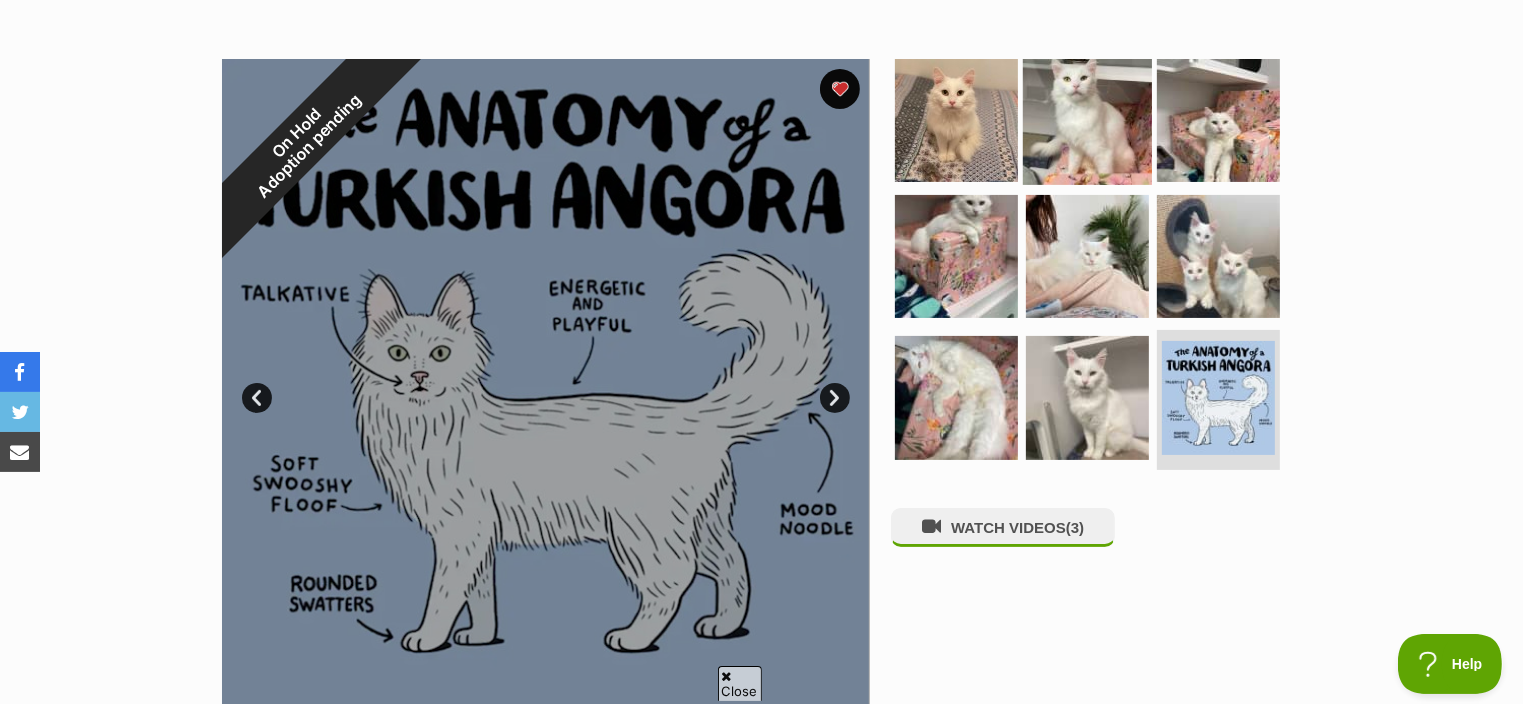 click at bounding box center [1087, 120] 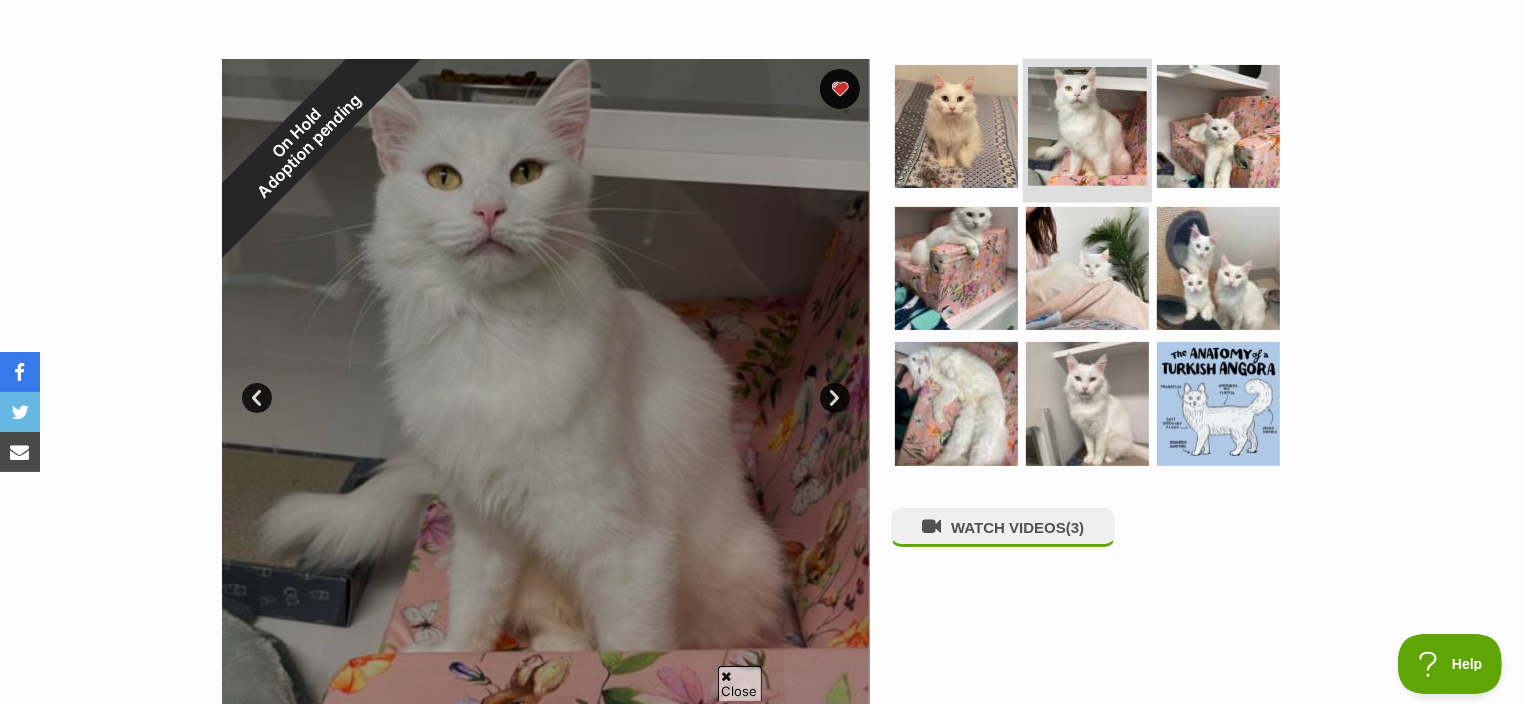 scroll, scrollTop: 0, scrollLeft: 0, axis: both 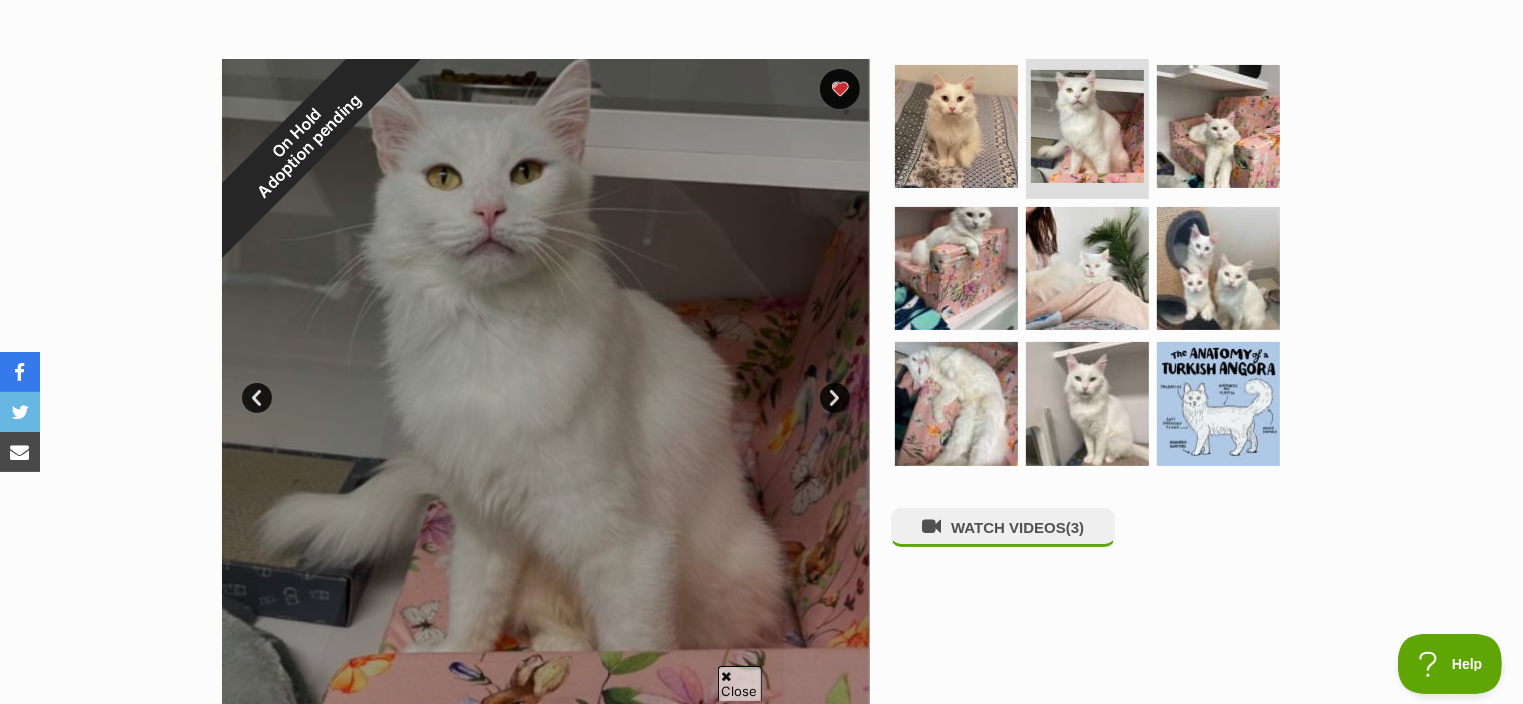 click on "Next" at bounding box center [835, 398] 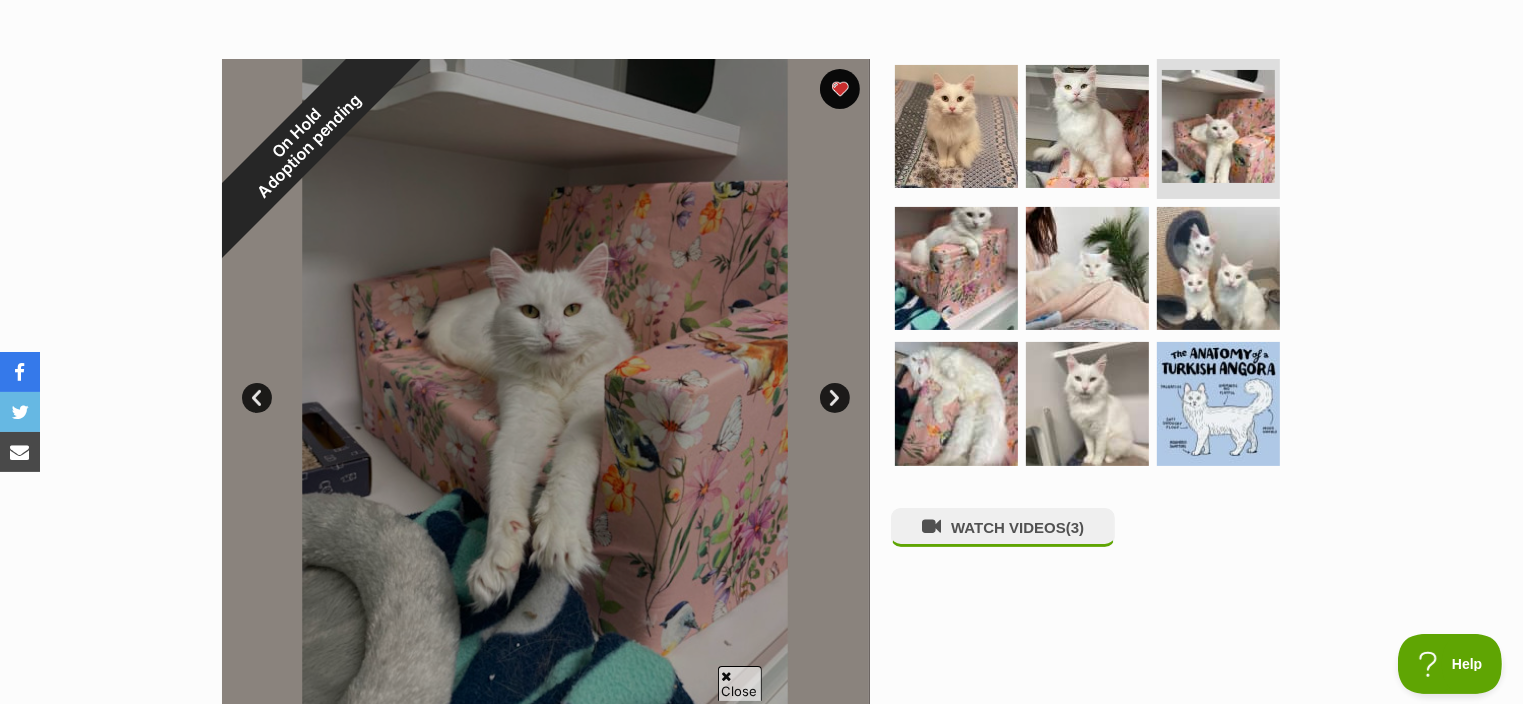 click on "Next" at bounding box center (835, 398) 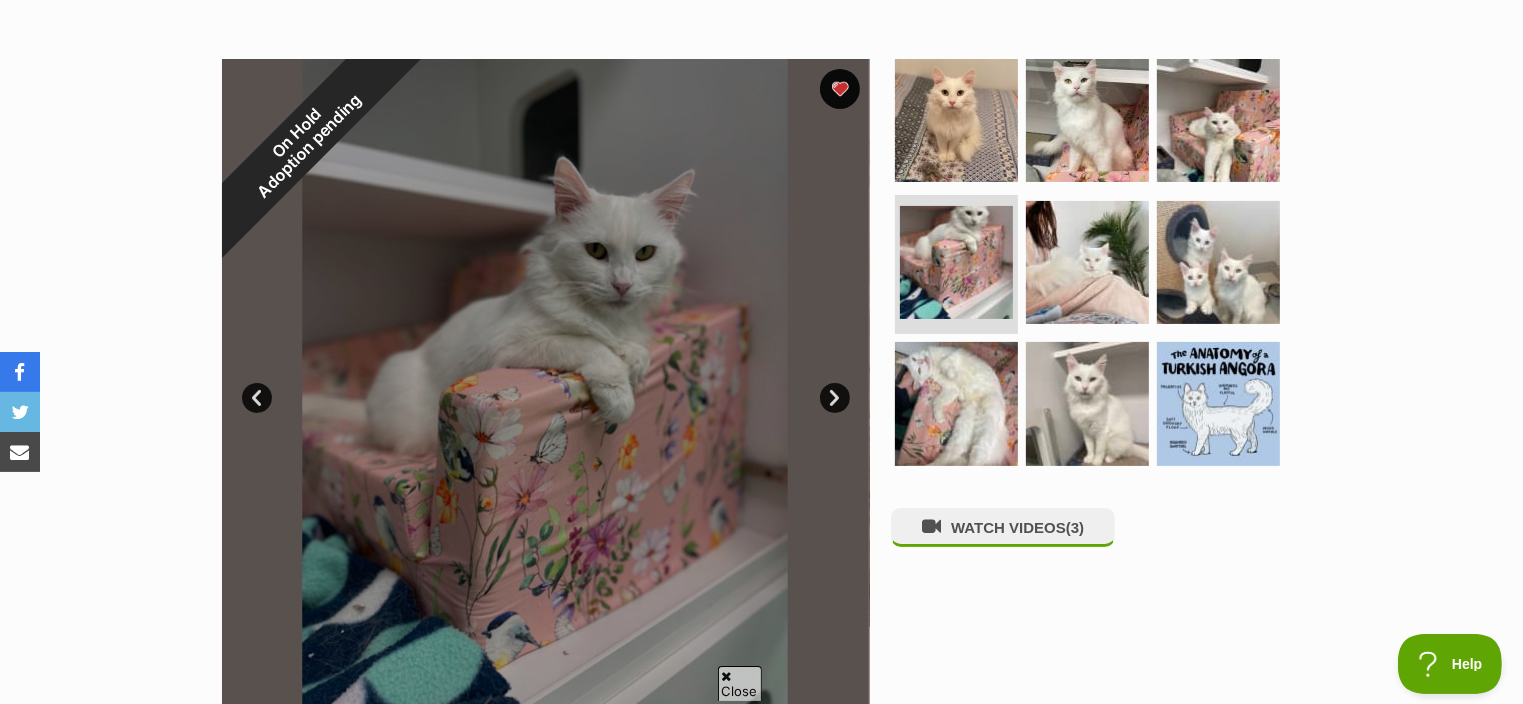 click on "Next" at bounding box center [835, 398] 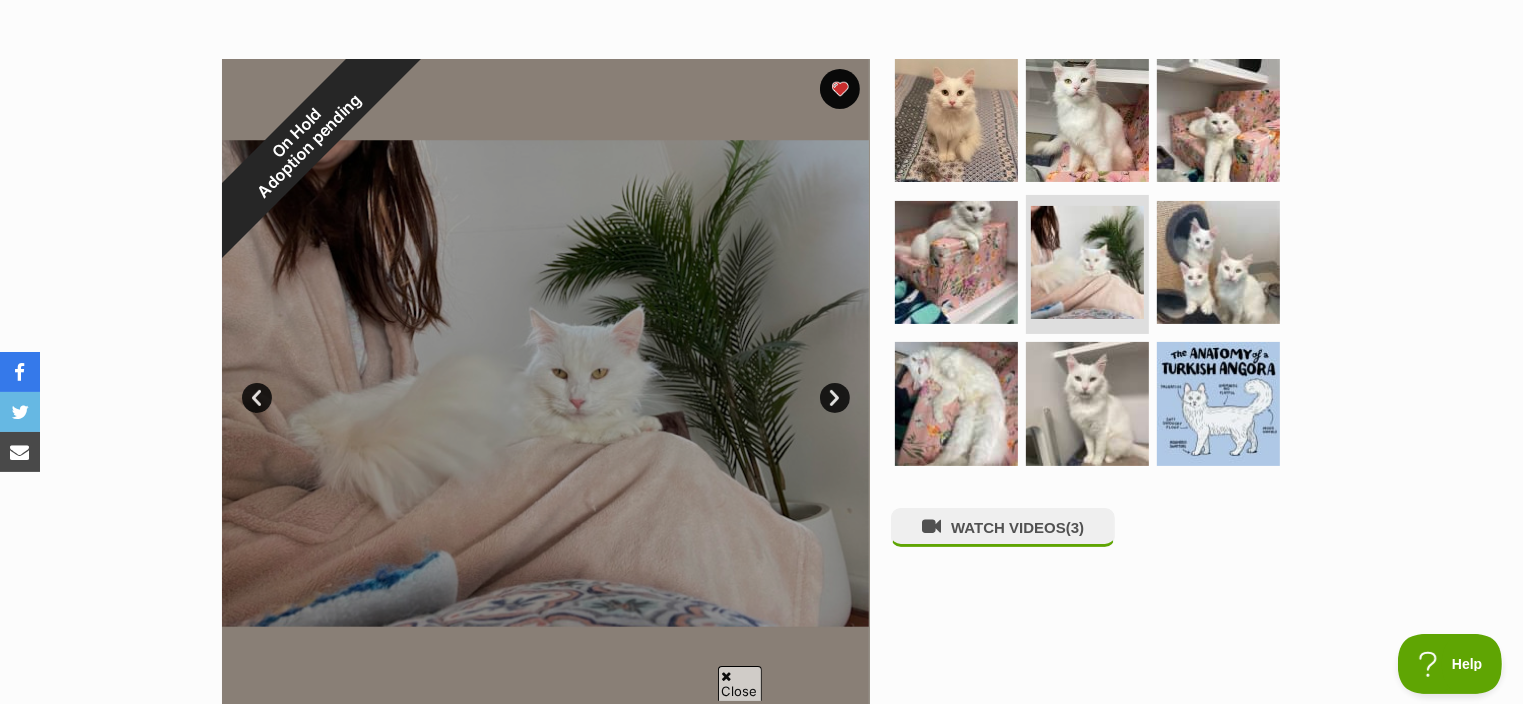 click on "Next" at bounding box center (835, 398) 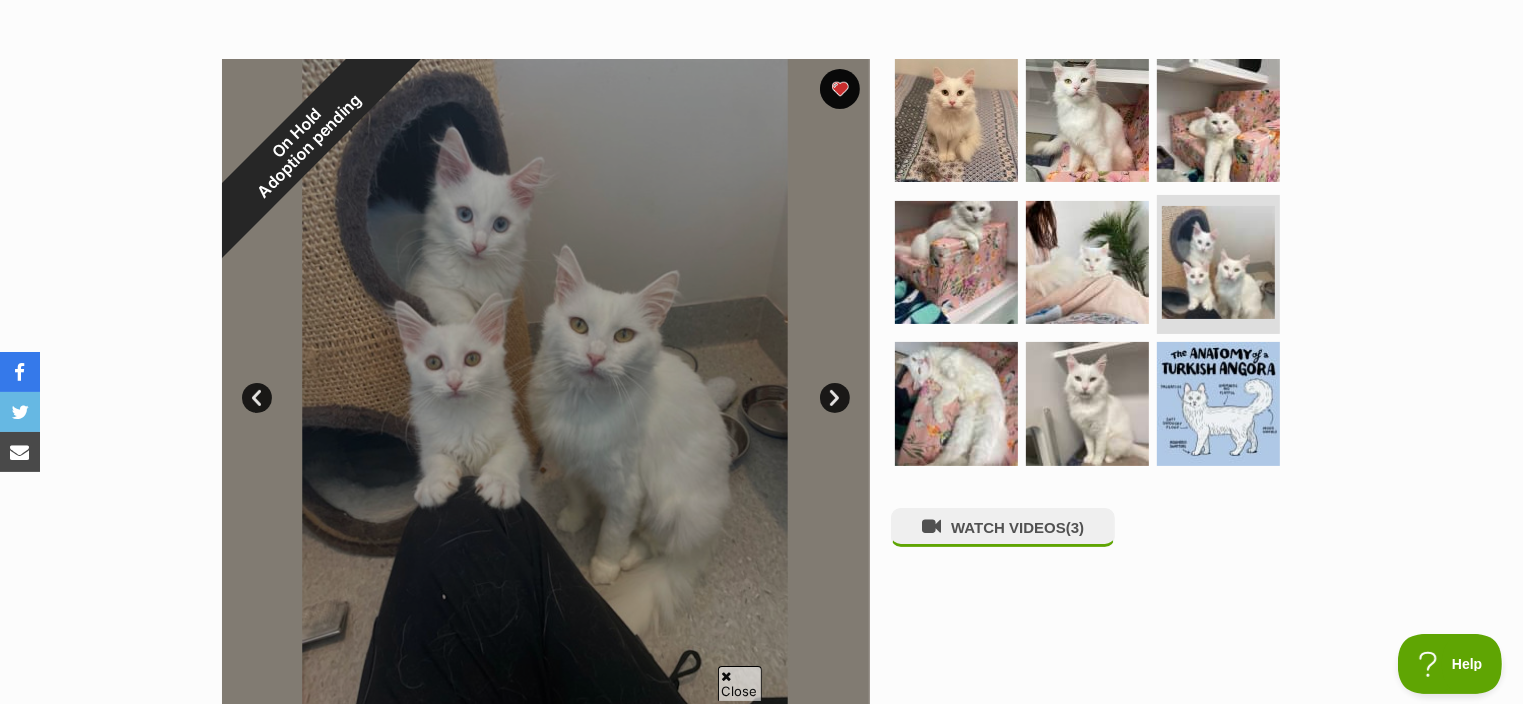 scroll, scrollTop: 0, scrollLeft: 0, axis: both 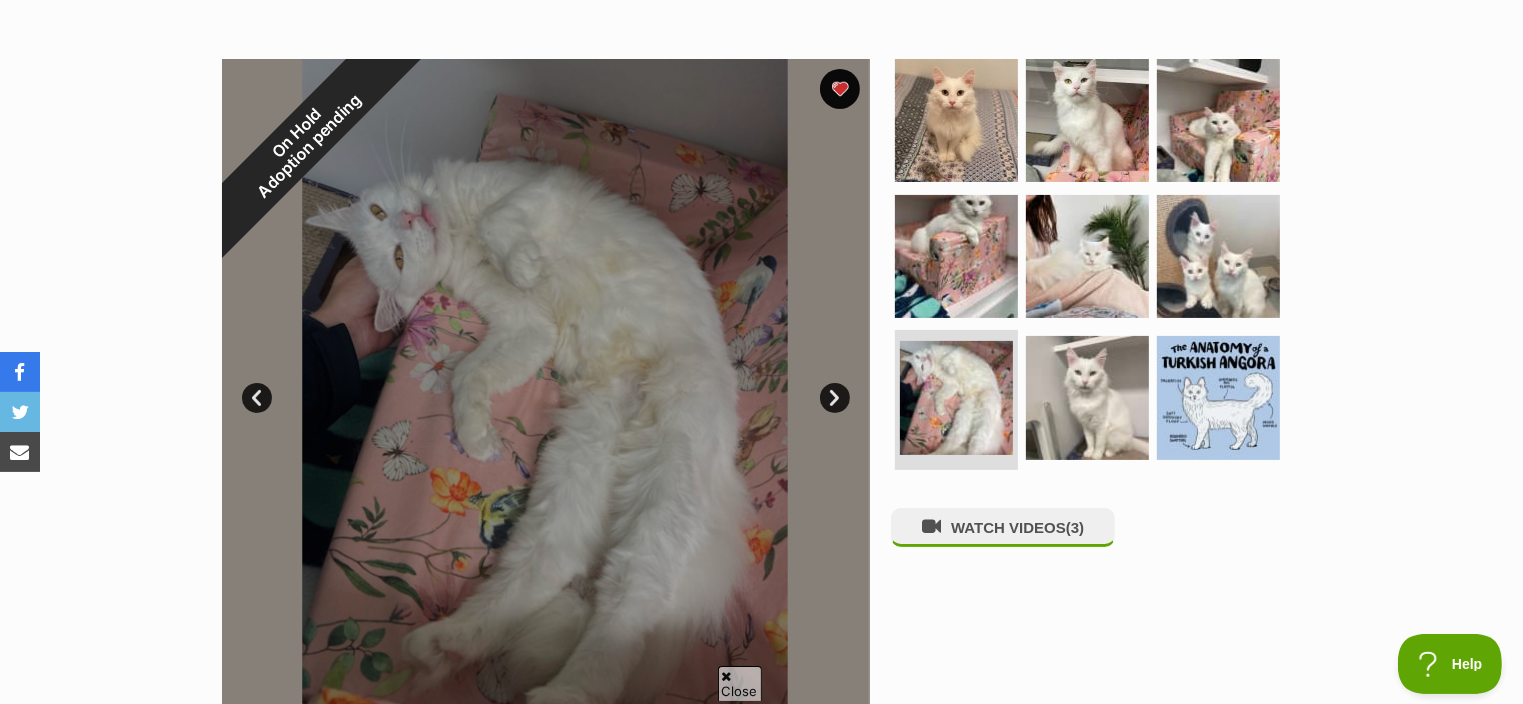 click on "Next" at bounding box center (835, 398) 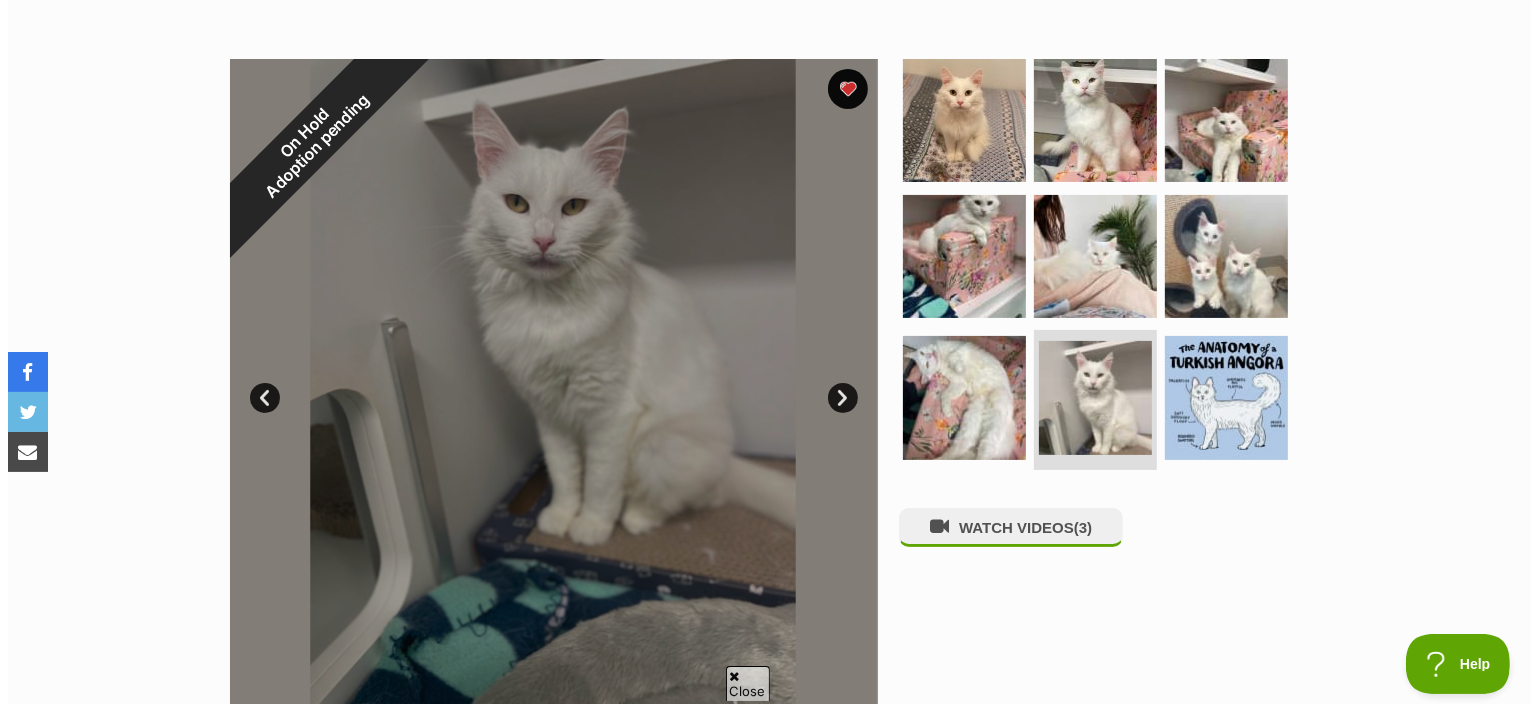 scroll, scrollTop: 0, scrollLeft: 0, axis: both 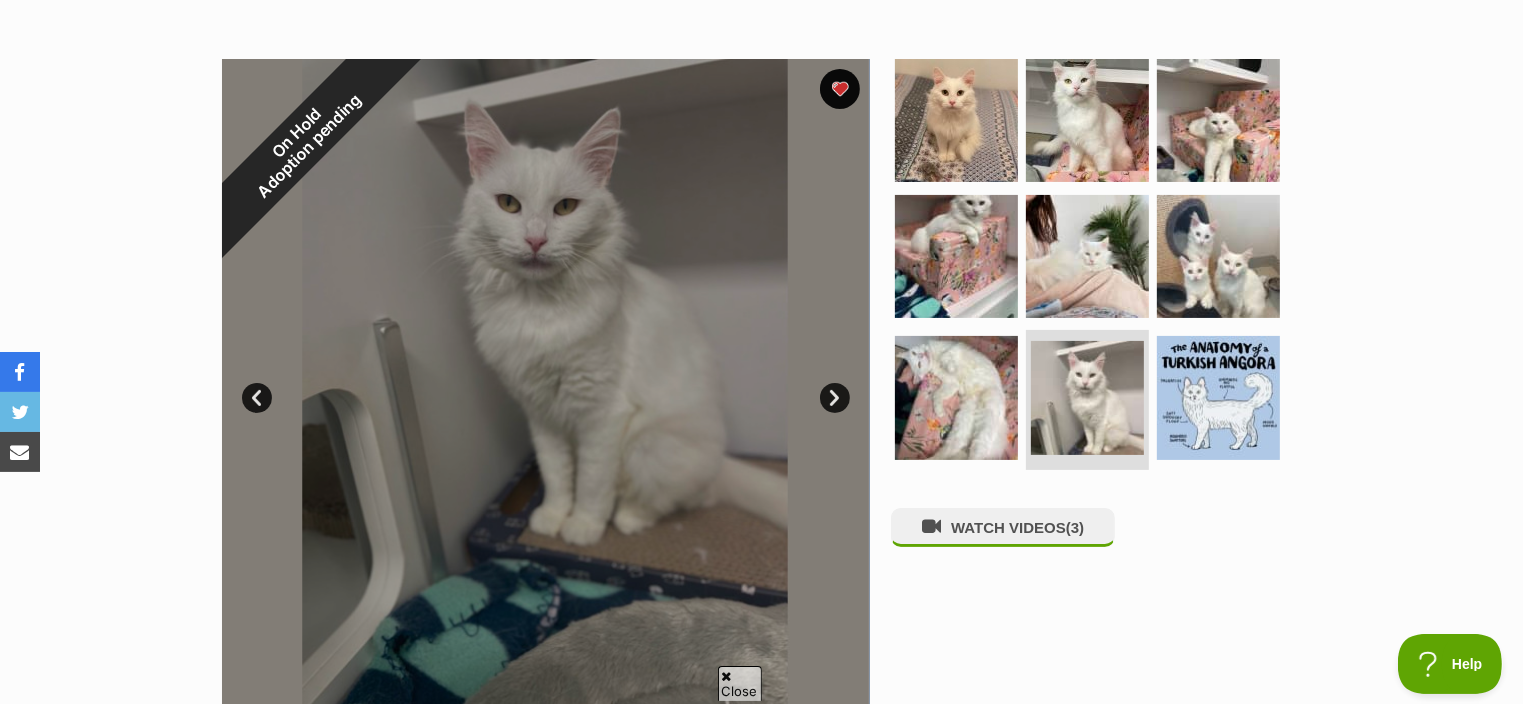 click on "Next" at bounding box center (835, 398) 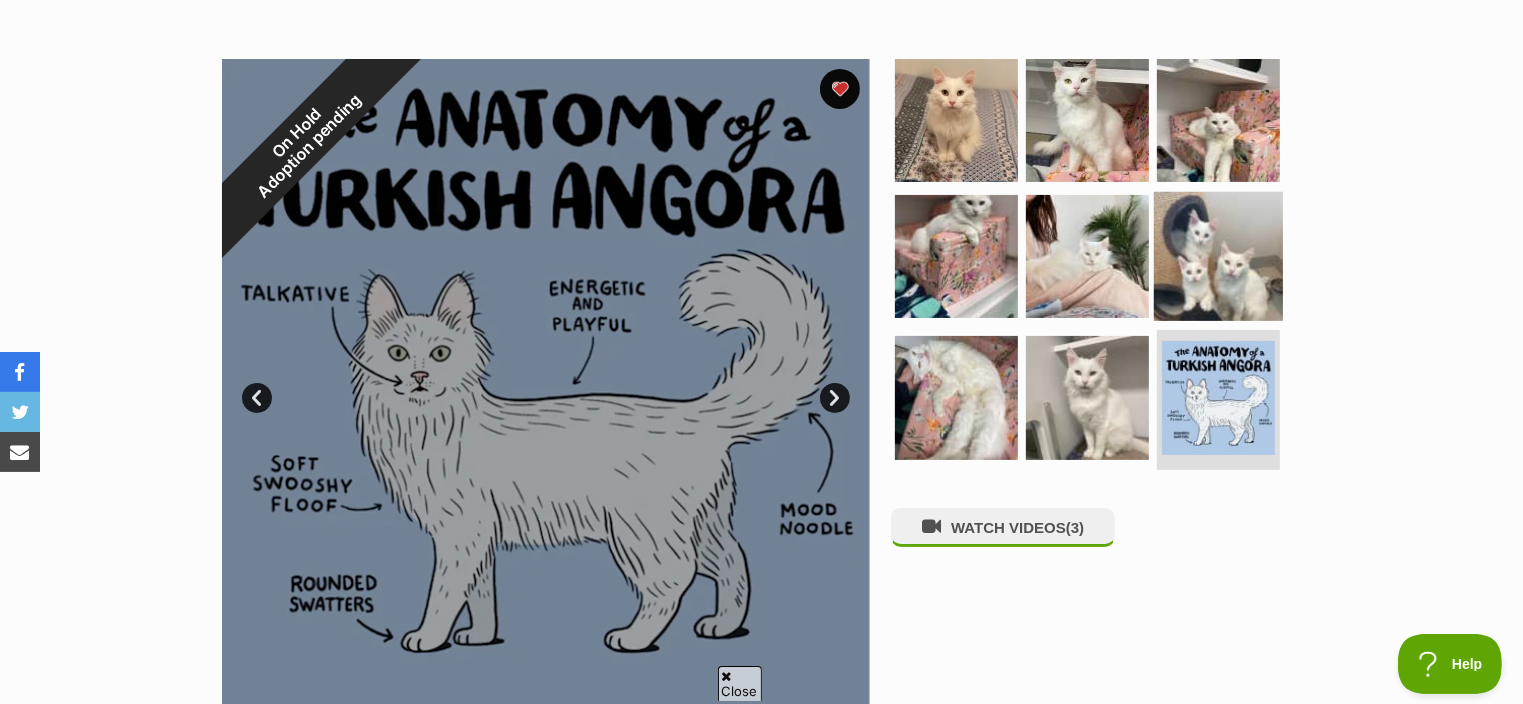 click at bounding box center [1218, 255] 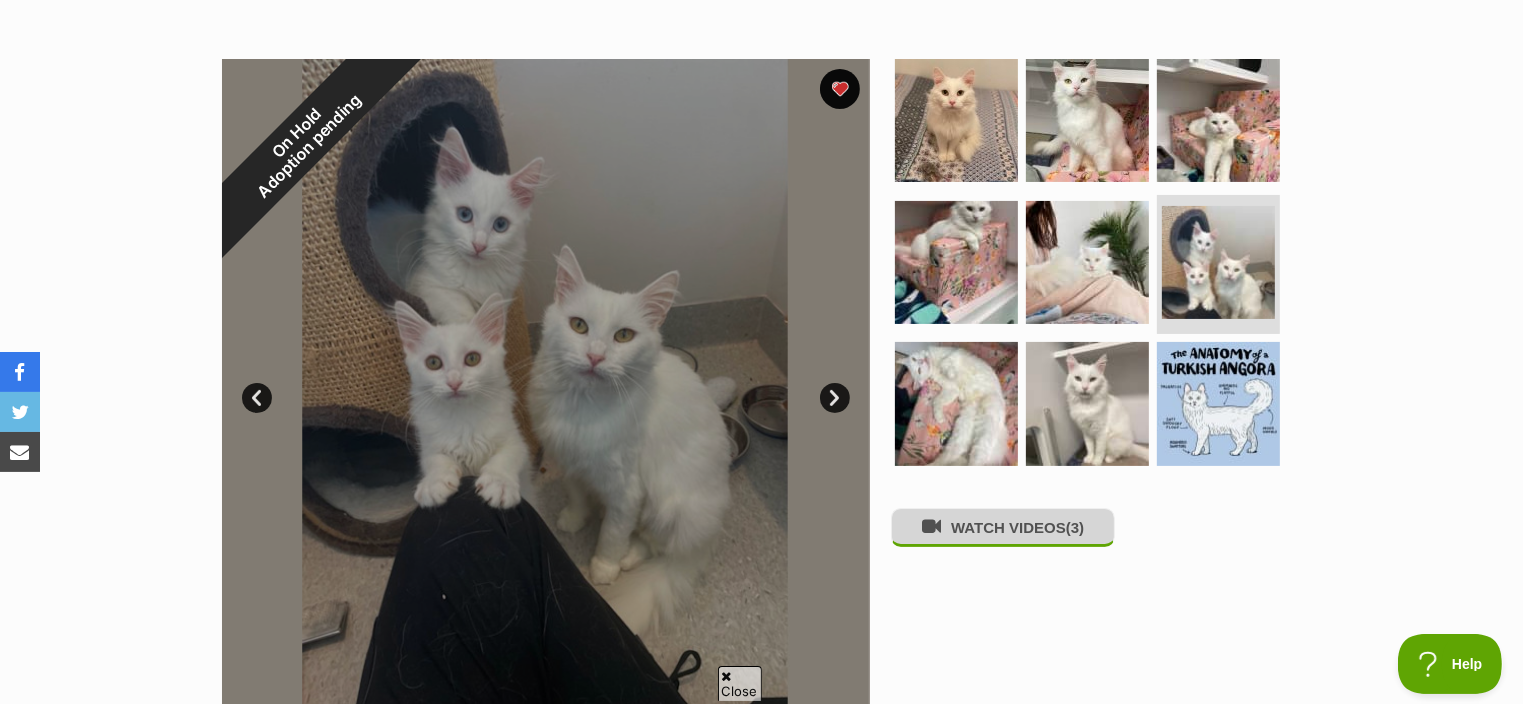 click on "WATCH VIDEOS
(3)" at bounding box center [1003, 527] 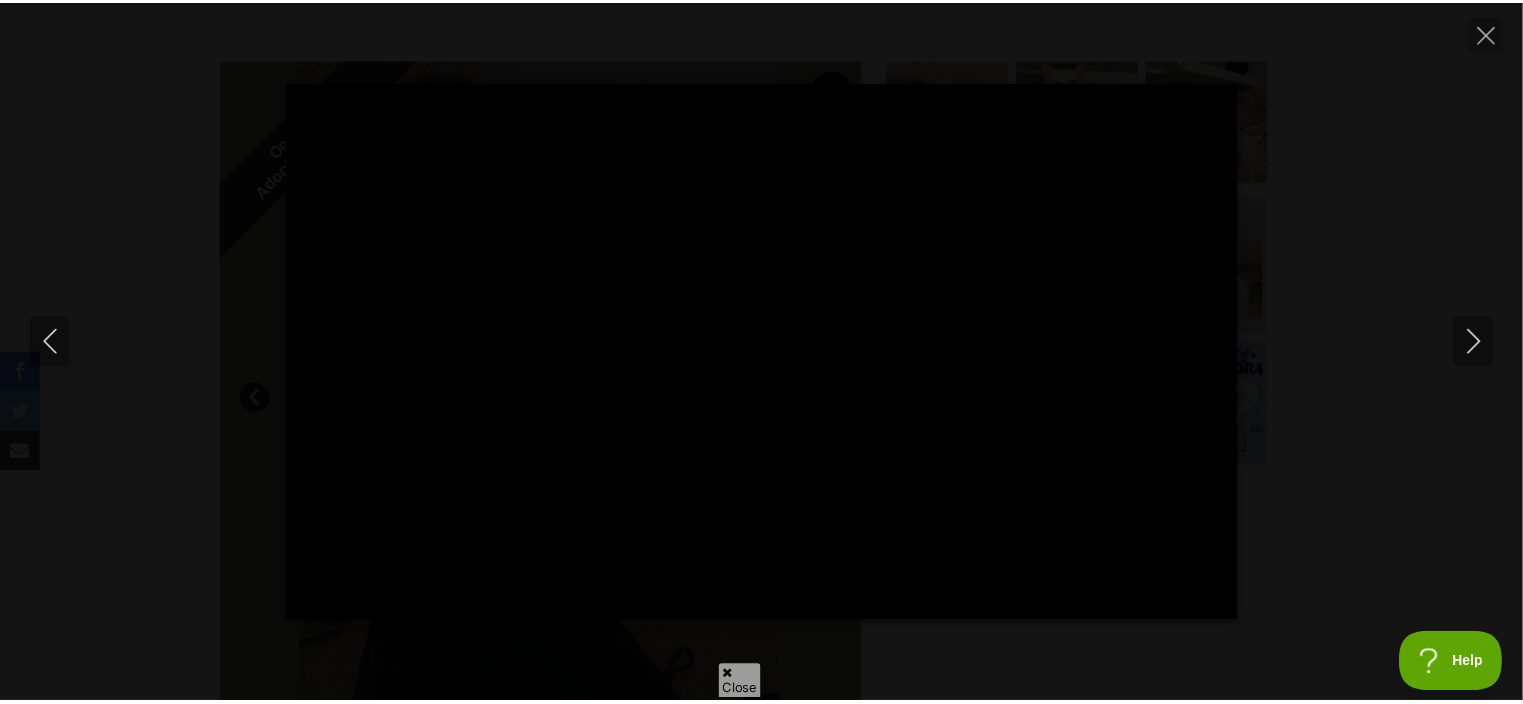 scroll, scrollTop: 0, scrollLeft: 0, axis: both 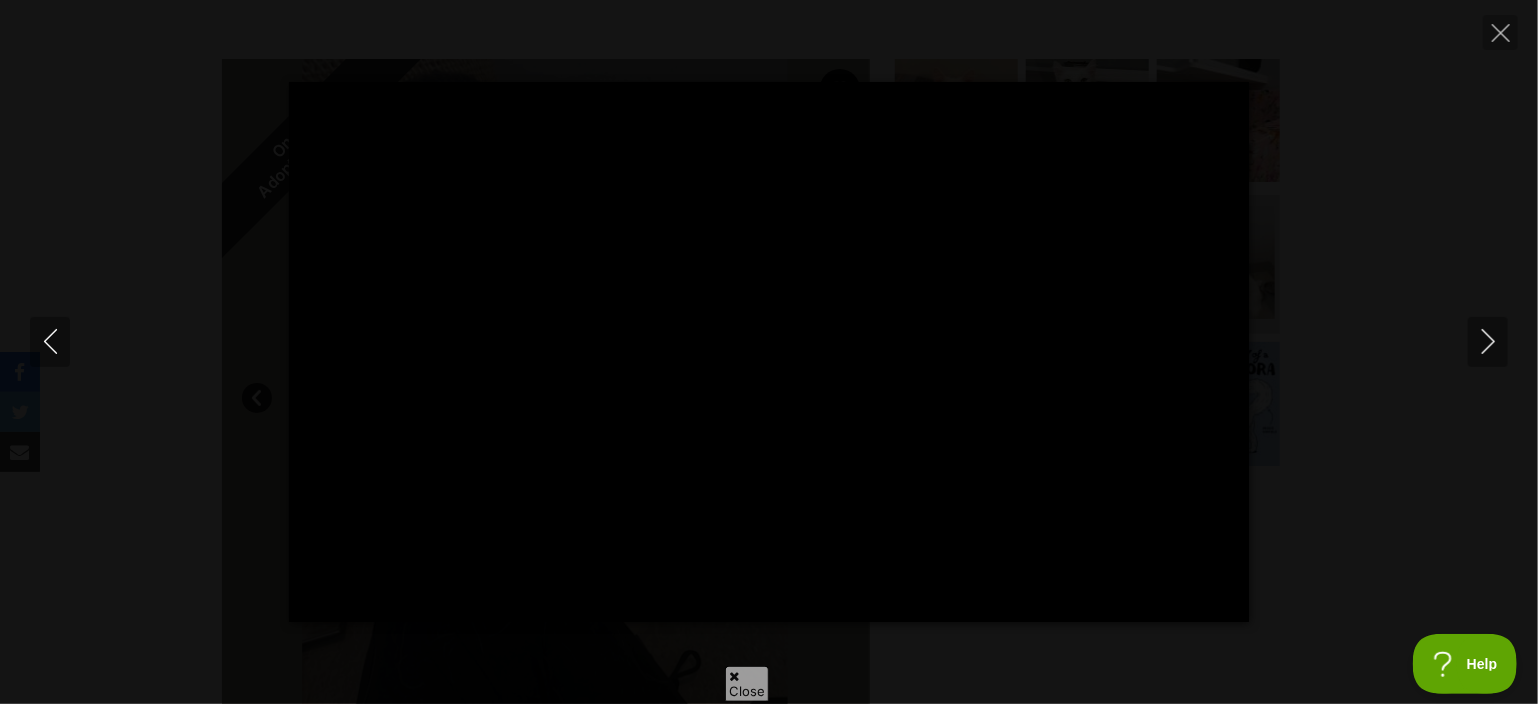 type on "100" 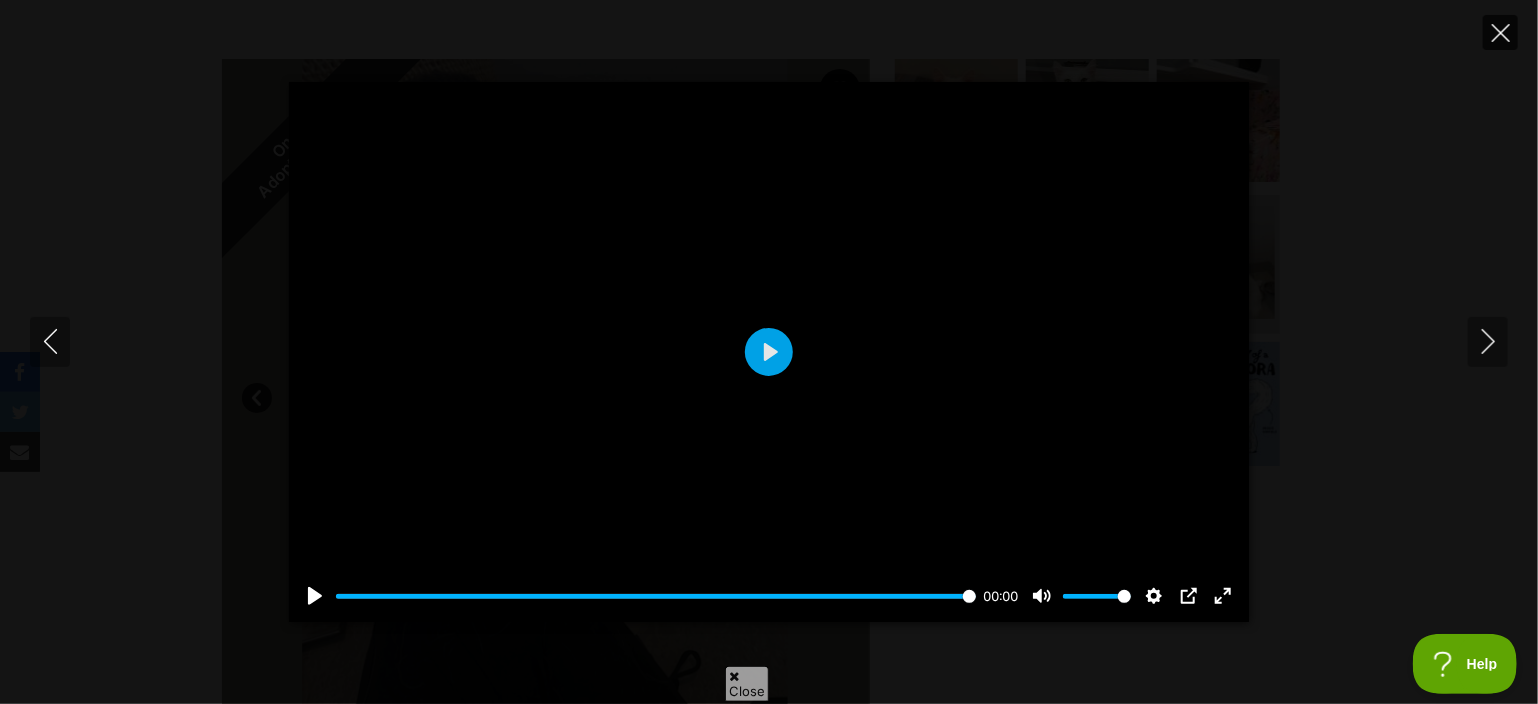 click 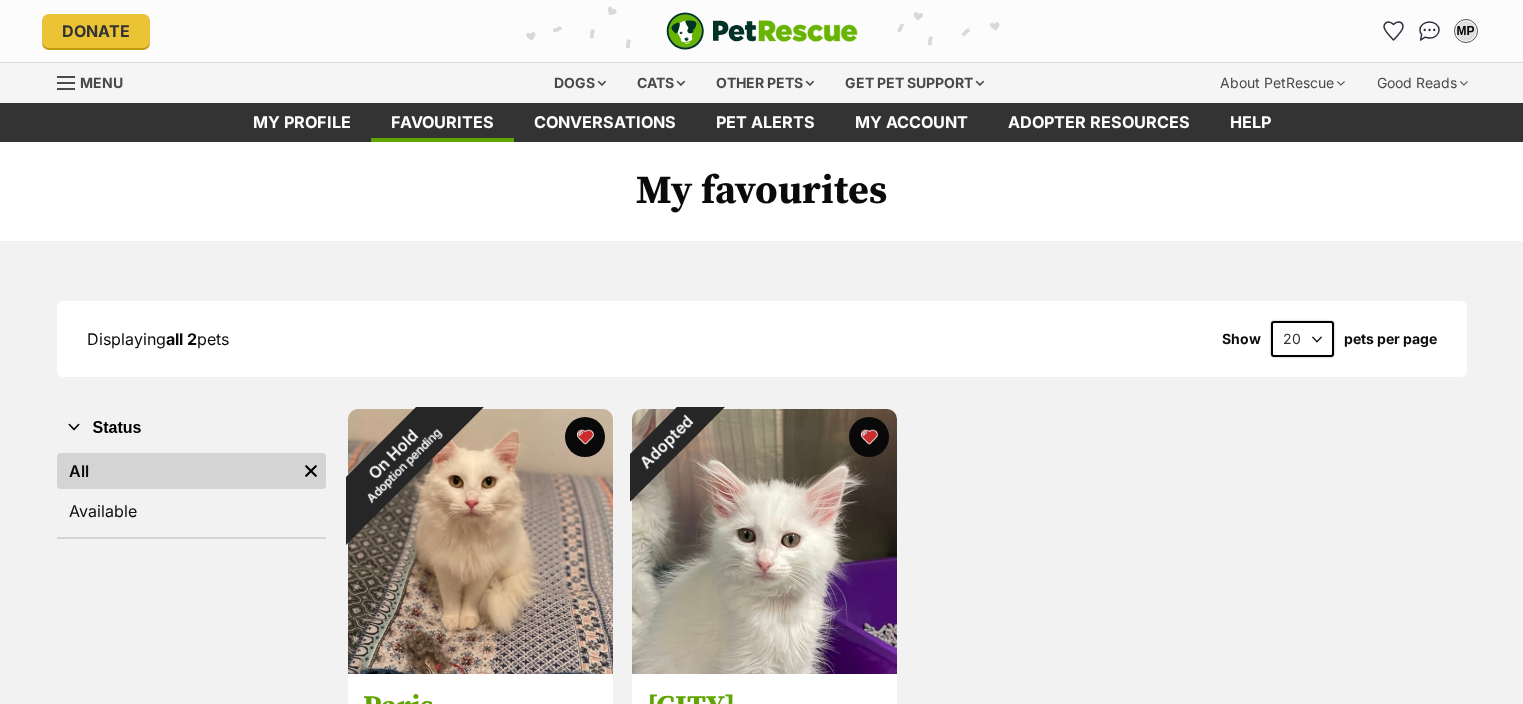 scroll, scrollTop: 250, scrollLeft: 0, axis: vertical 